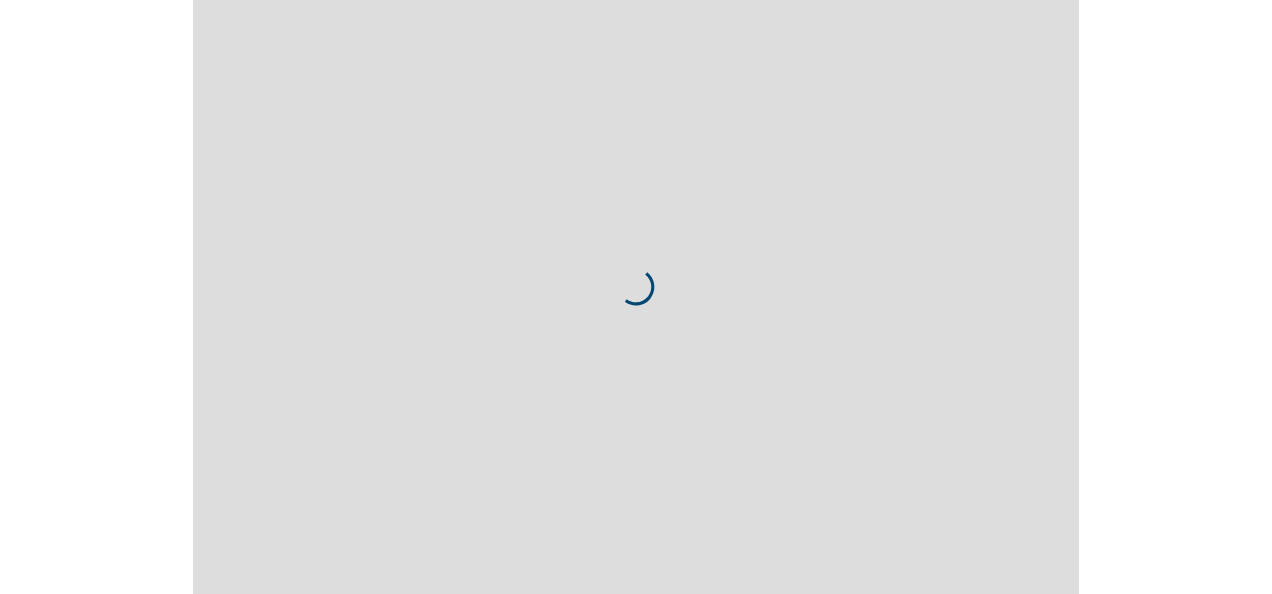 scroll, scrollTop: 0, scrollLeft: 0, axis: both 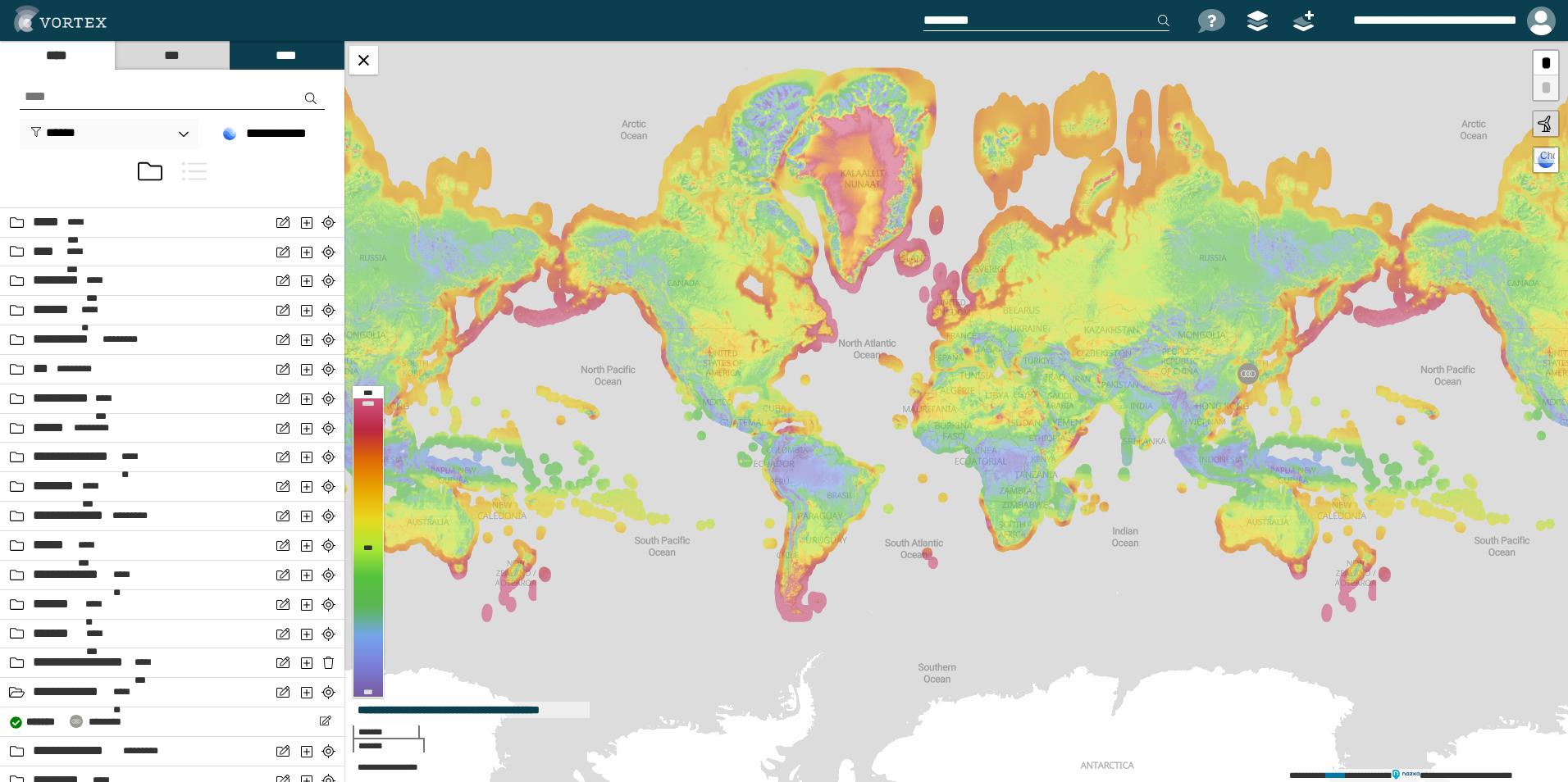 click at bounding box center [194, 171] 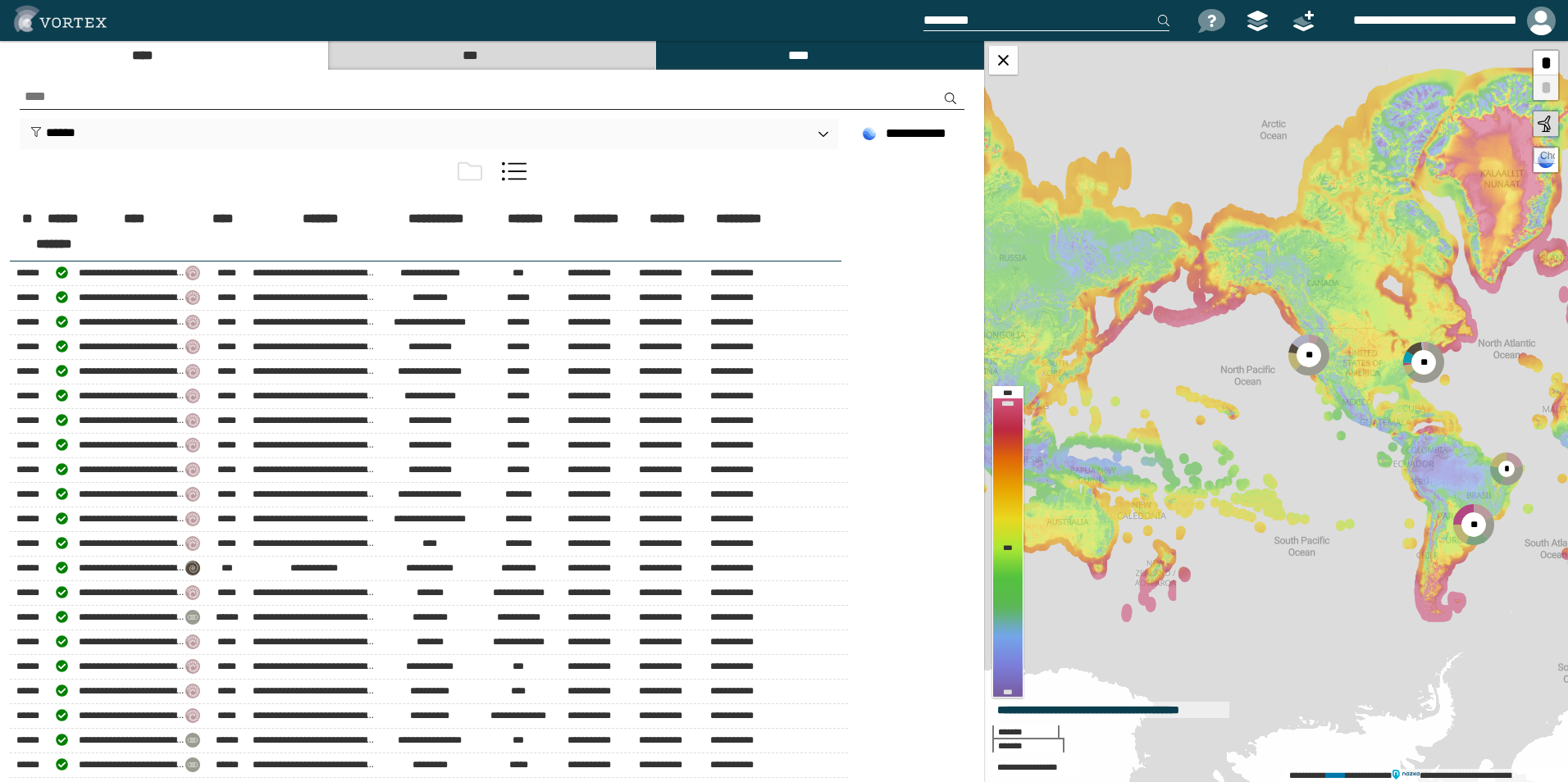 click at bounding box center (492, 175) 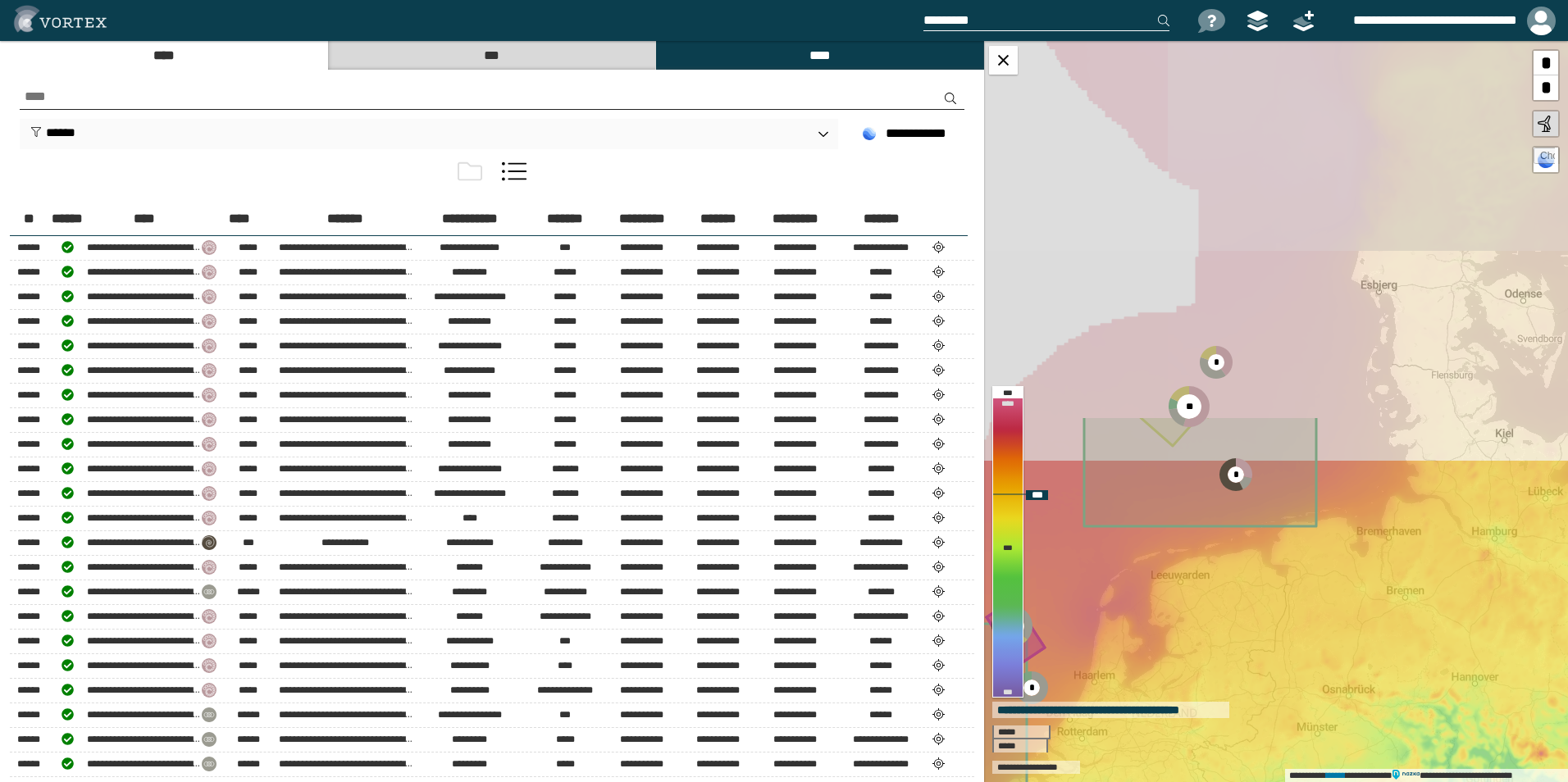 drag, startPoint x: 1334, startPoint y: 226, endPoint x: 1189, endPoint y: 497, distance: 307.35322 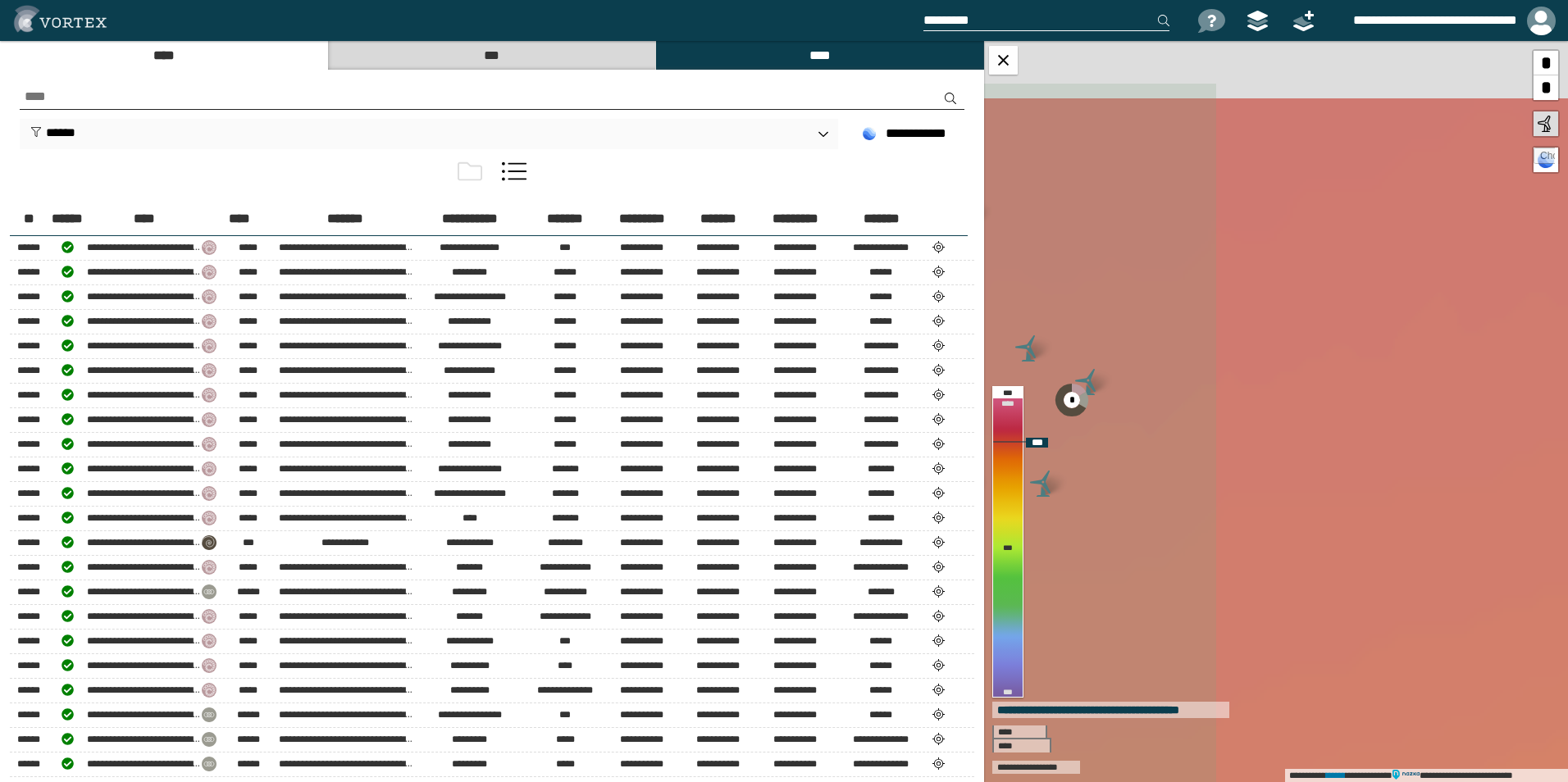 drag, startPoint x: 1439, startPoint y: 487, endPoint x: 1082, endPoint y: 464, distance: 357.74013 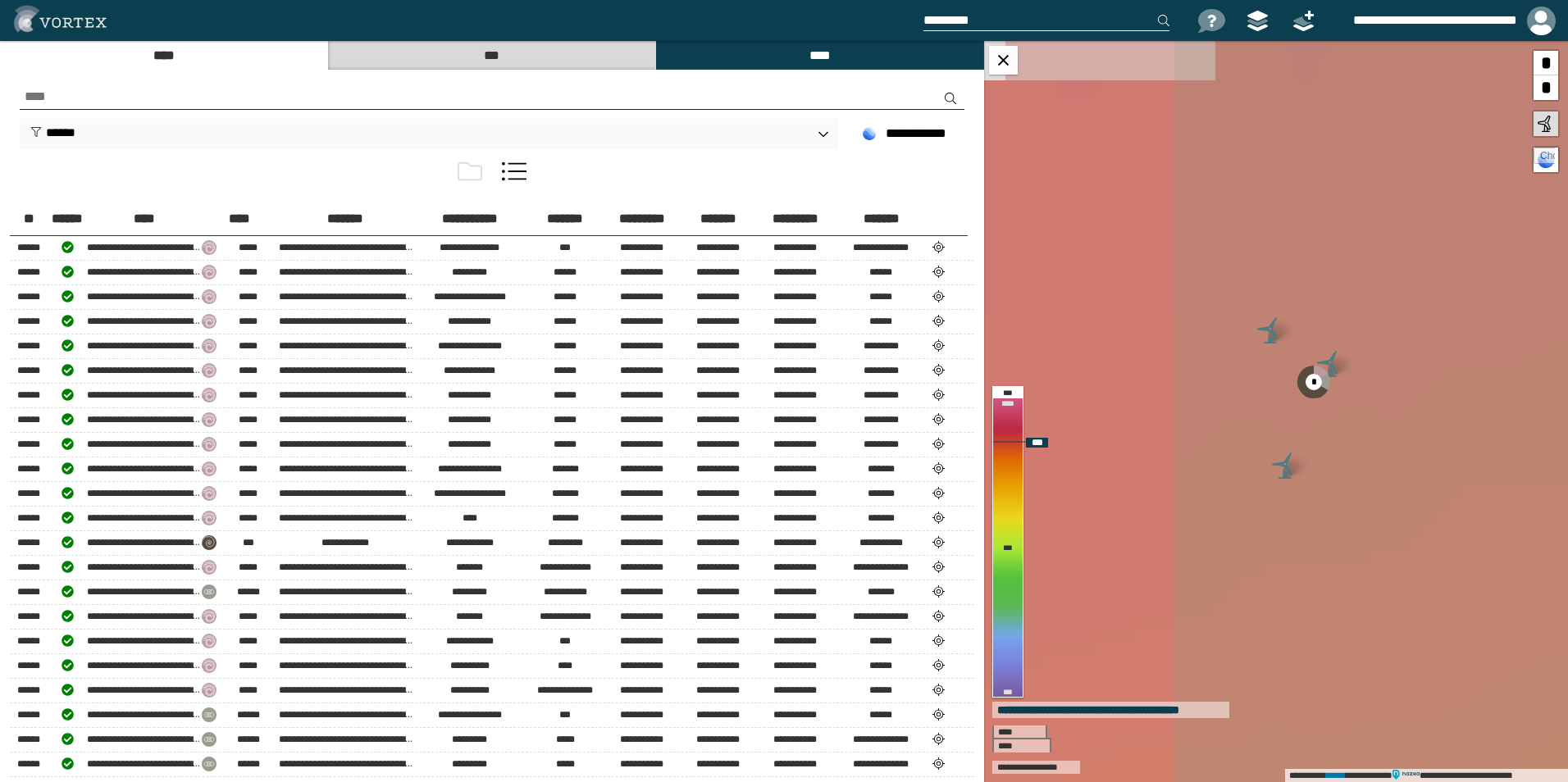 drag, startPoint x: 1257, startPoint y: 425, endPoint x: 1352, endPoint y: 380, distance: 105.11898 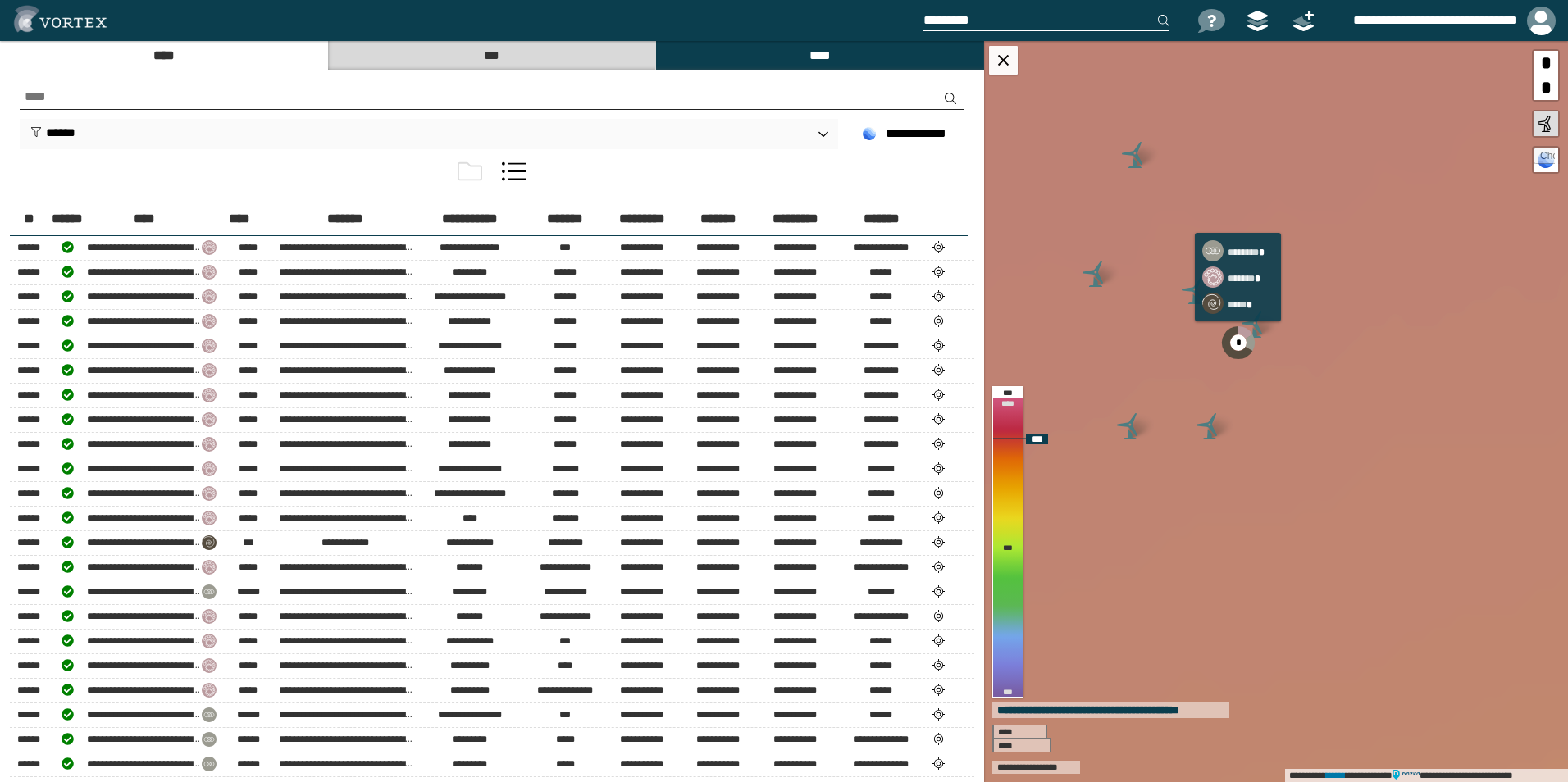 click on "*" at bounding box center (1238, 343) 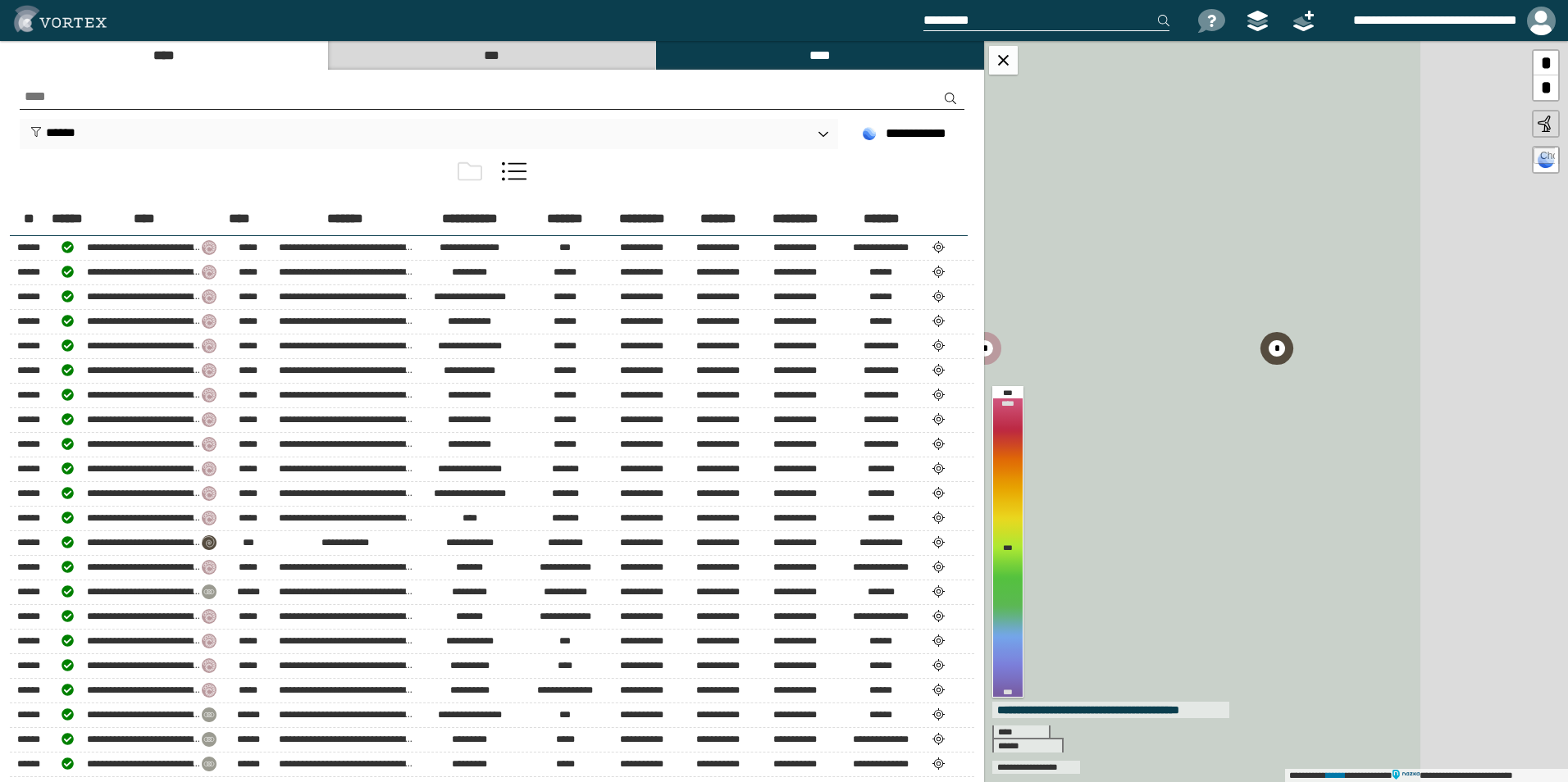 drag, startPoint x: 1296, startPoint y: 449, endPoint x: 1207, endPoint y: 425, distance: 92.17917 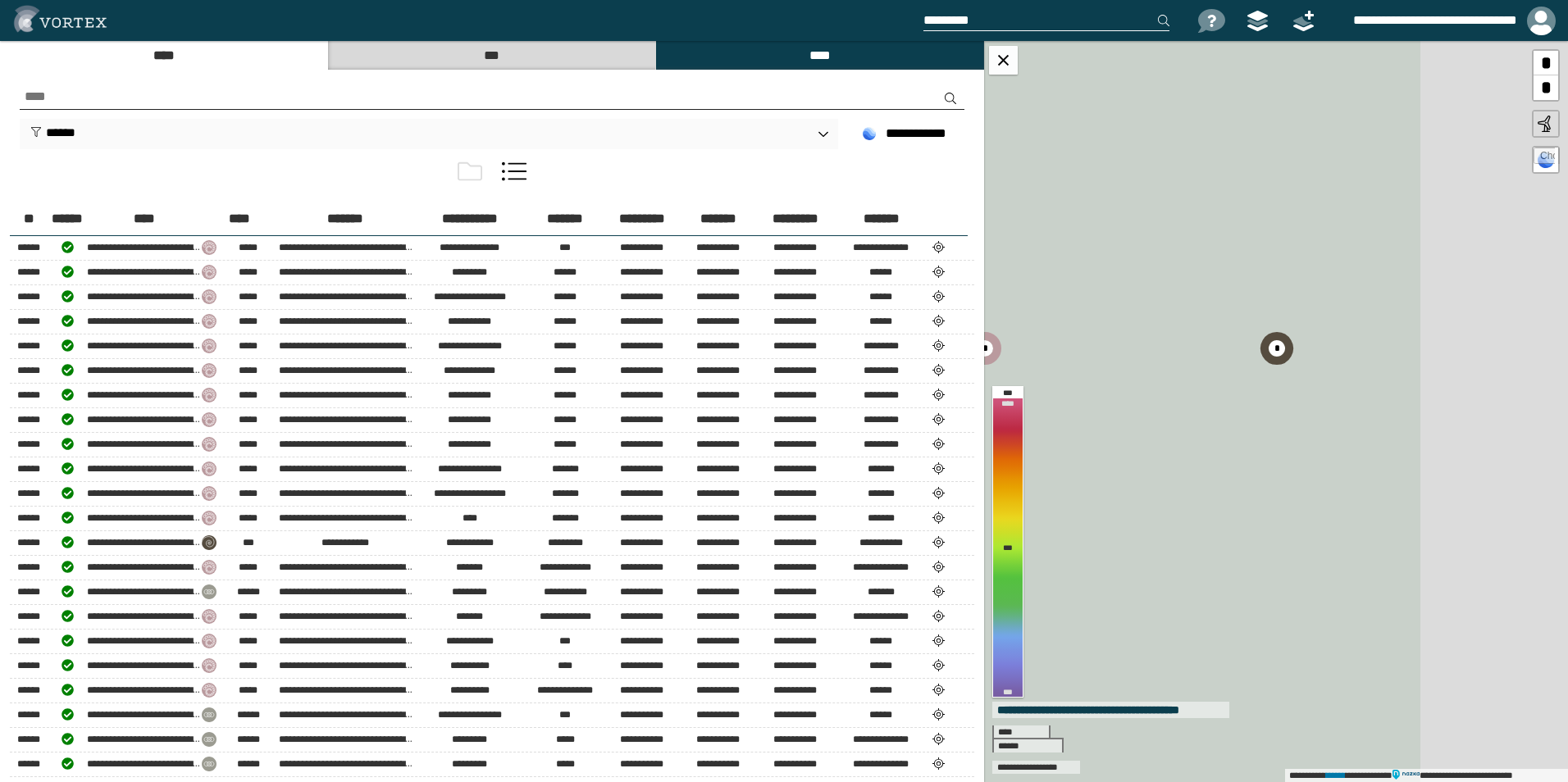 click at bounding box center [1070, 337] 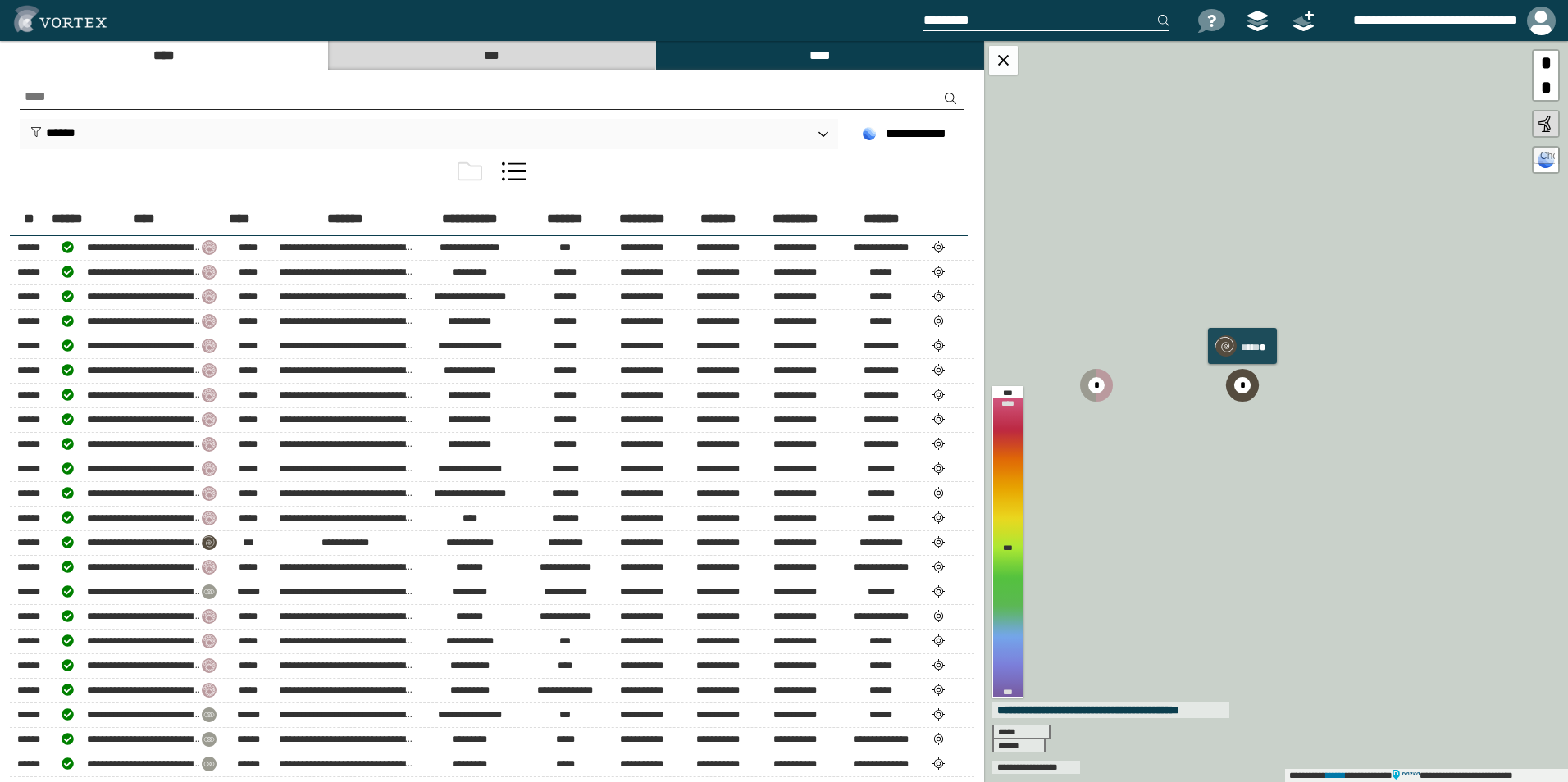 click at bounding box center (1242, 385) 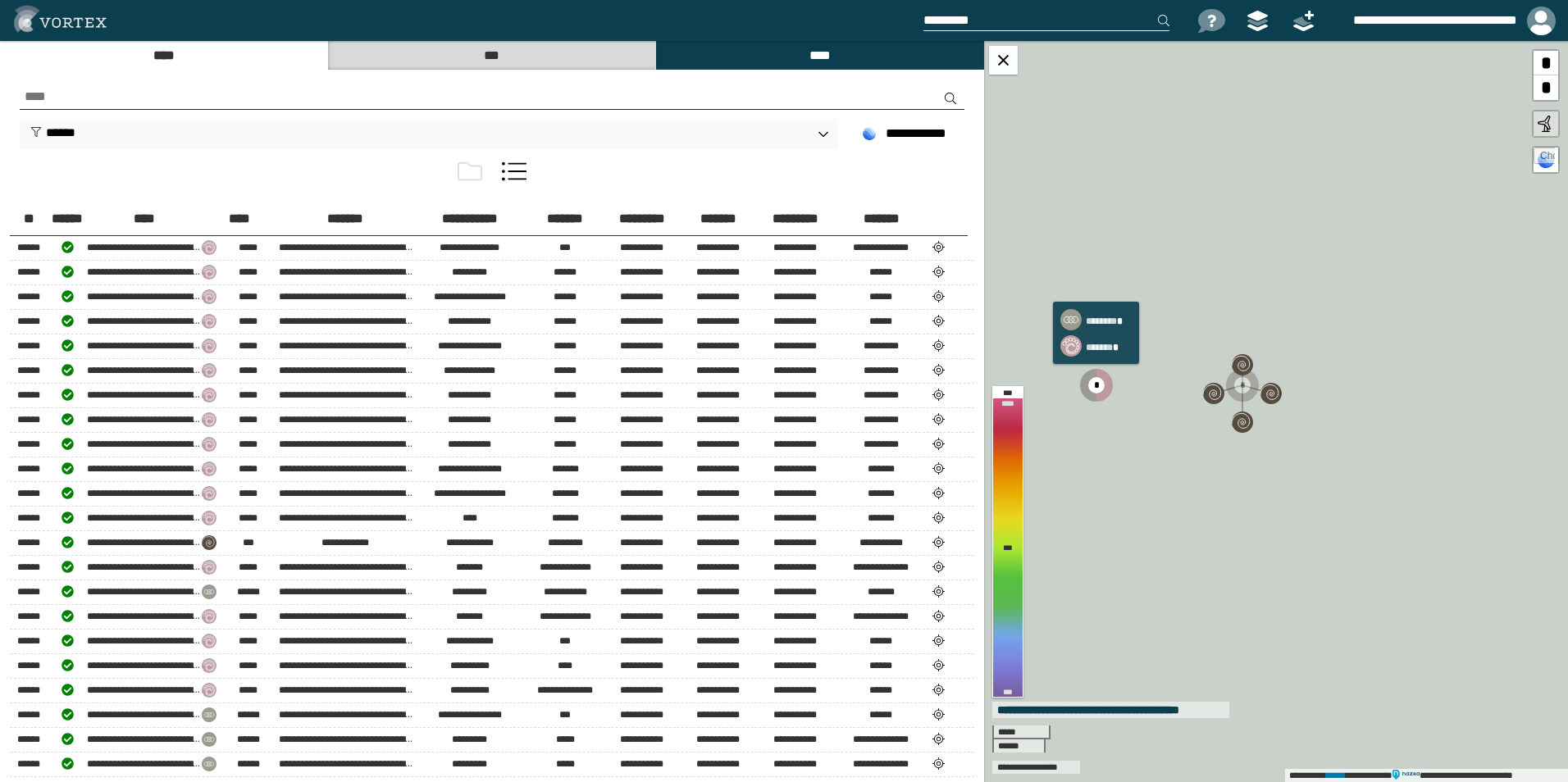 click at bounding box center [1090, 385] 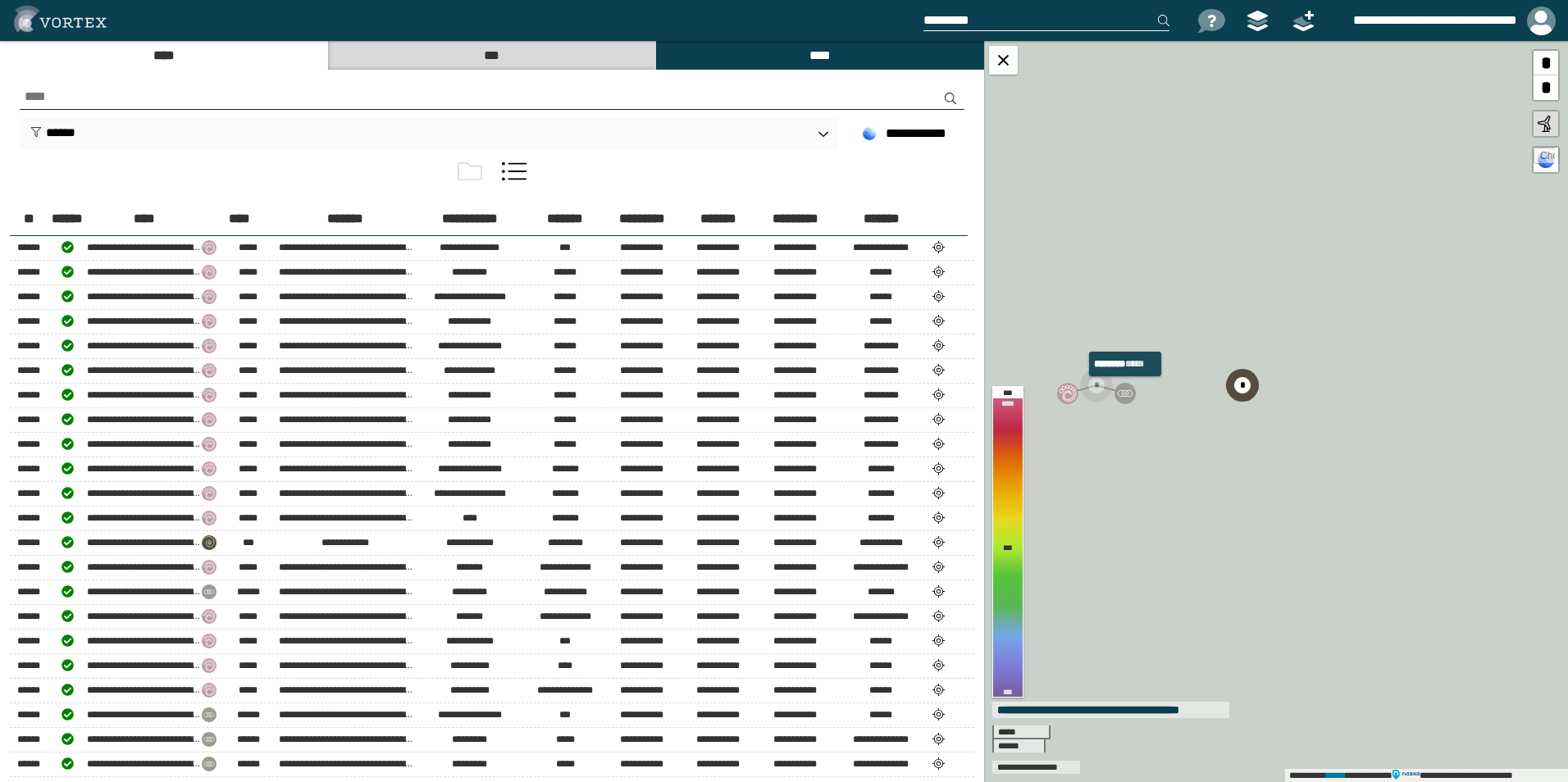 click at bounding box center [1125, 393] 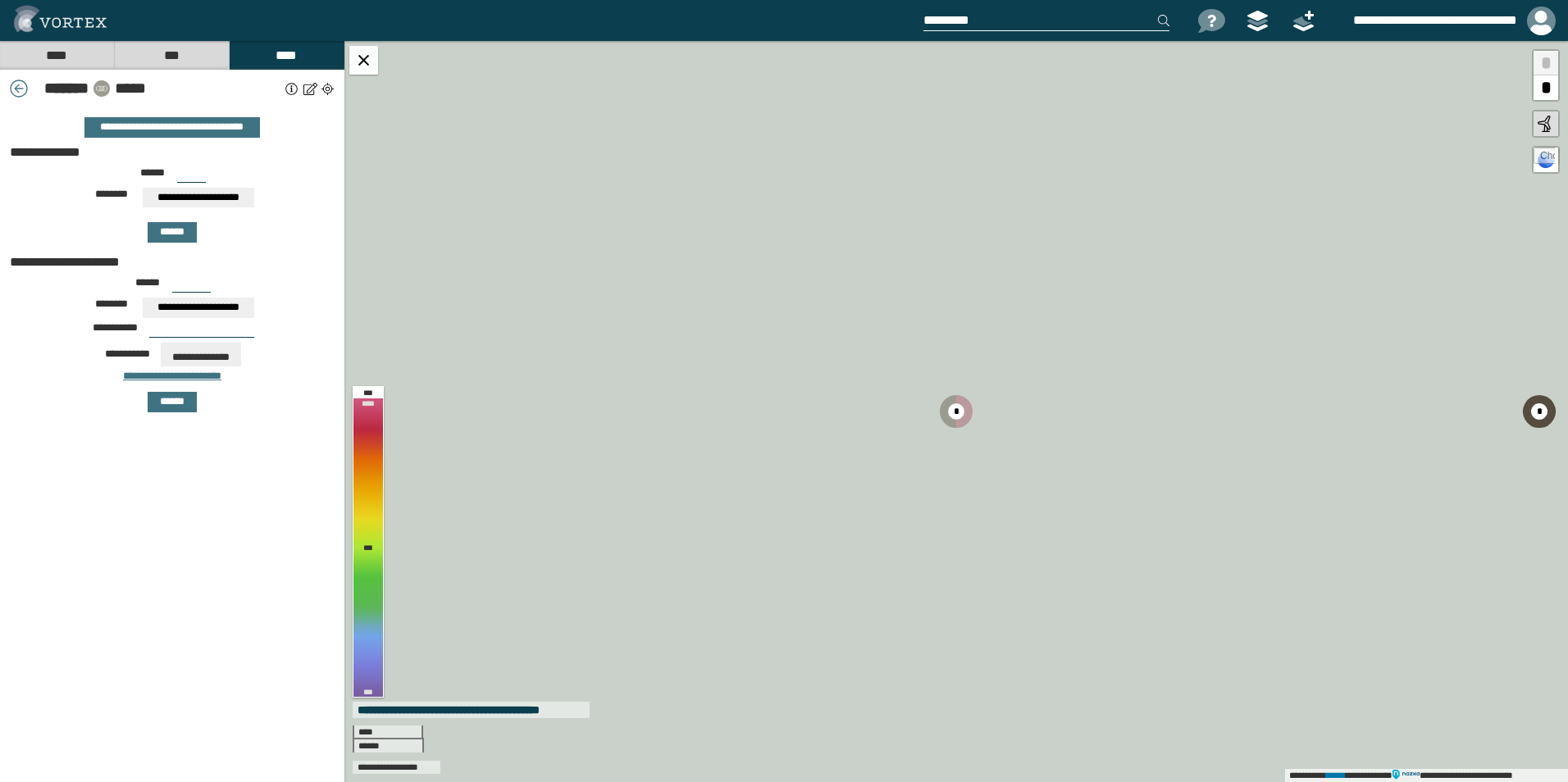 click at bounding box center [292, 89] 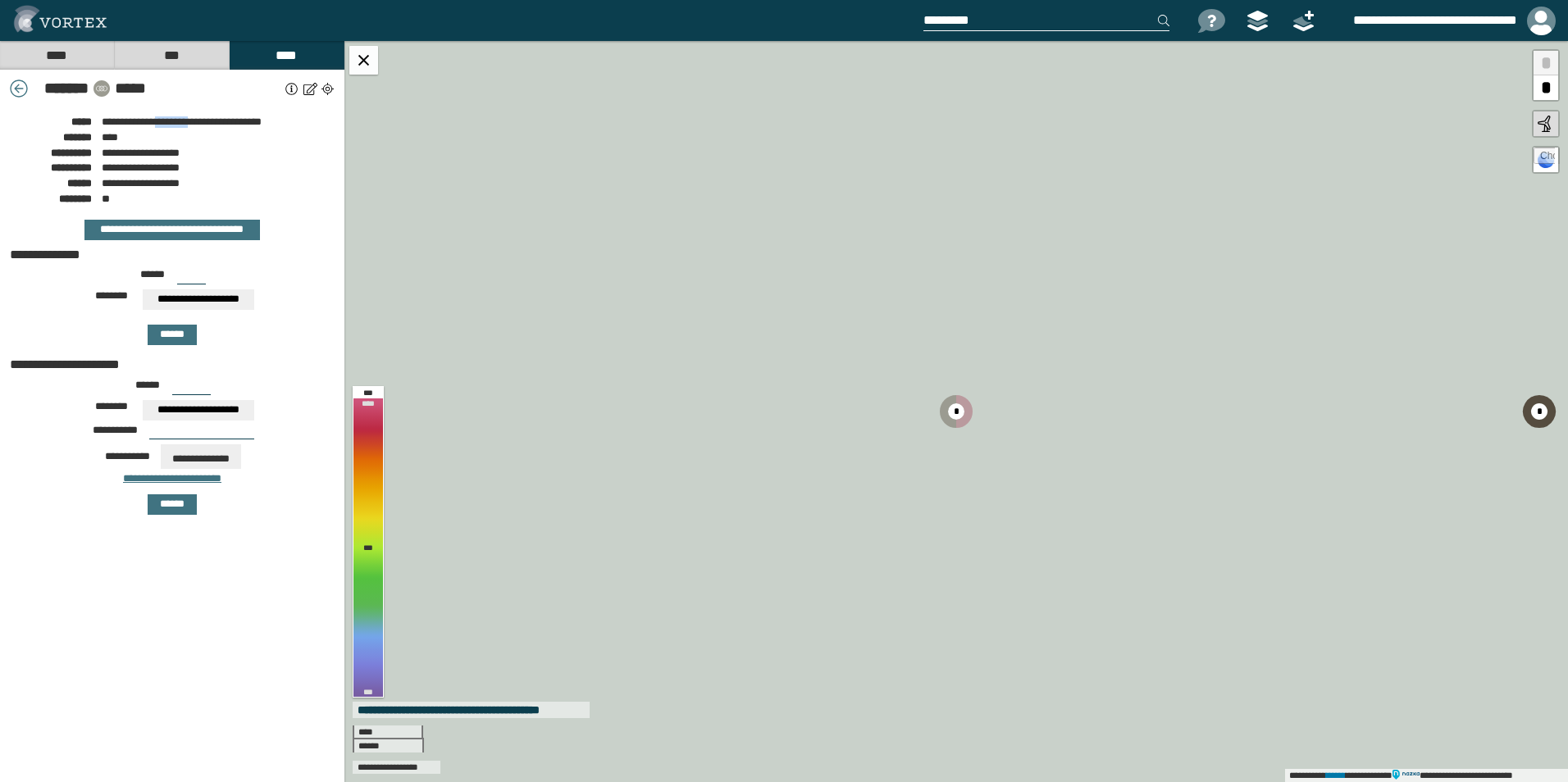 drag, startPoint x: 195, startPoint y: 121, endPoint x: 162, endPoint y: 115, distance: 33.54102 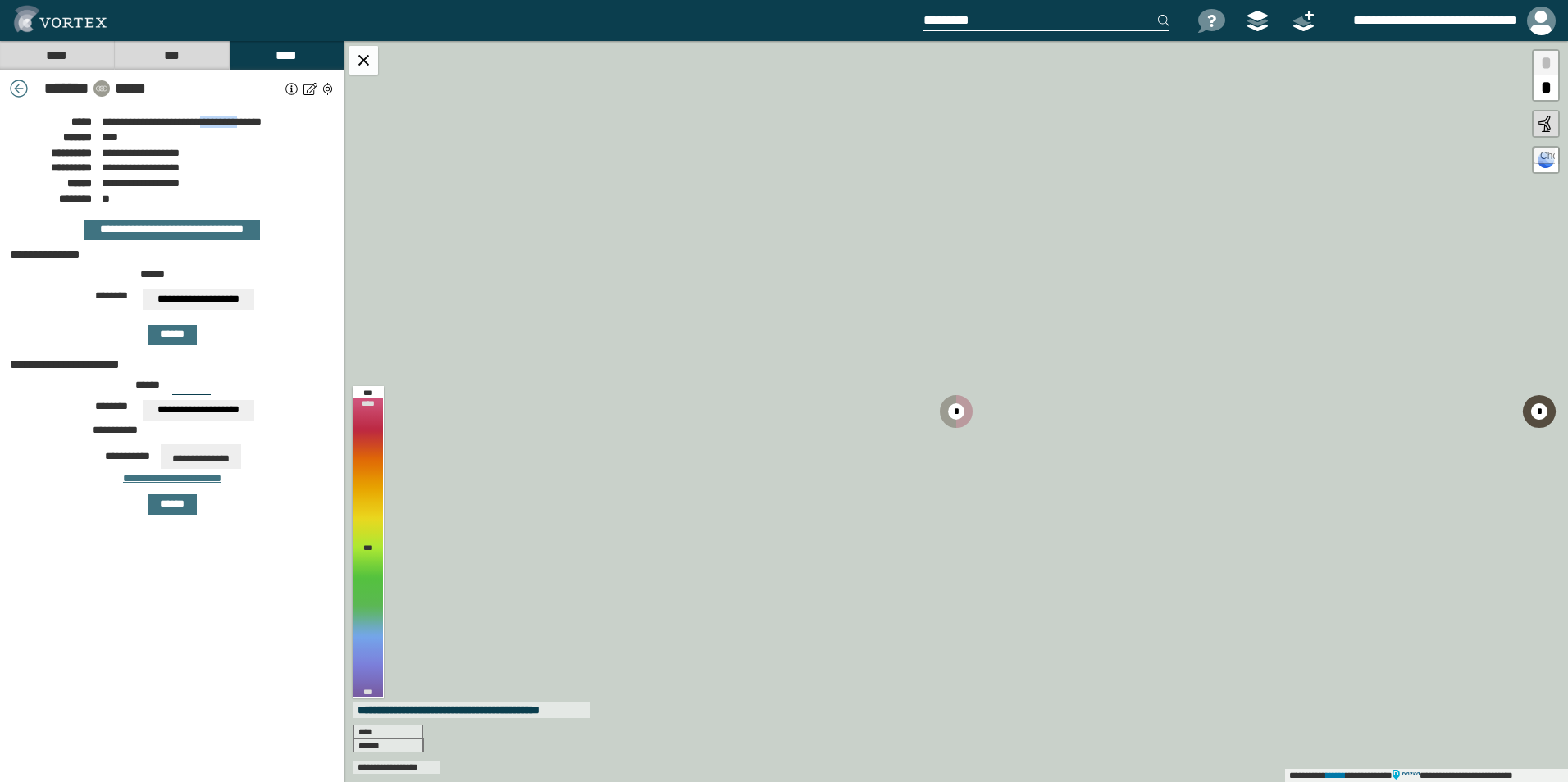 drag, startPoint x: 162, startPoint y: 115, endPoint x: 208, endPoint y: 126, distance: 47.296934 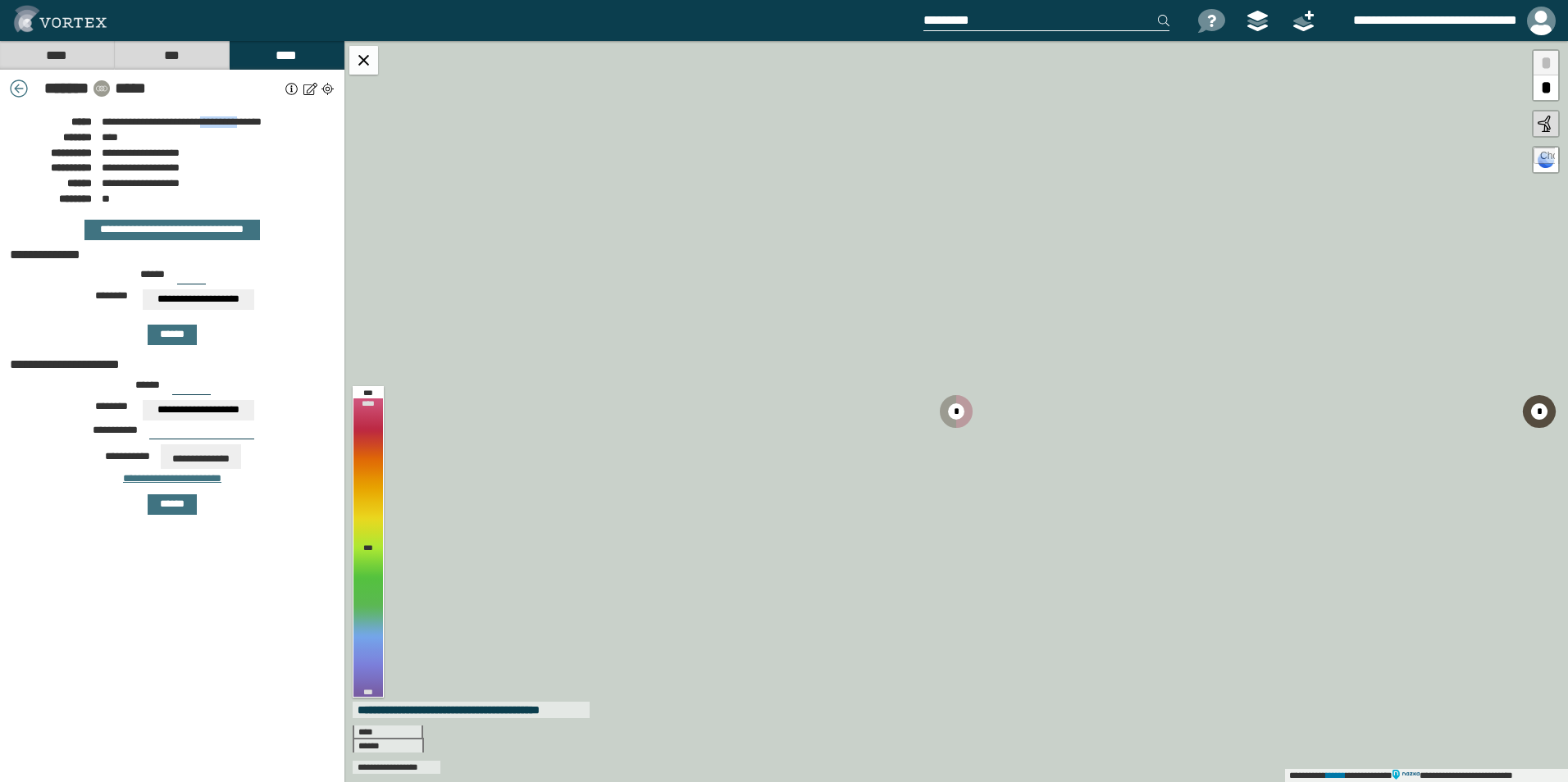 click on "**********" at bounding box center [181, 121] 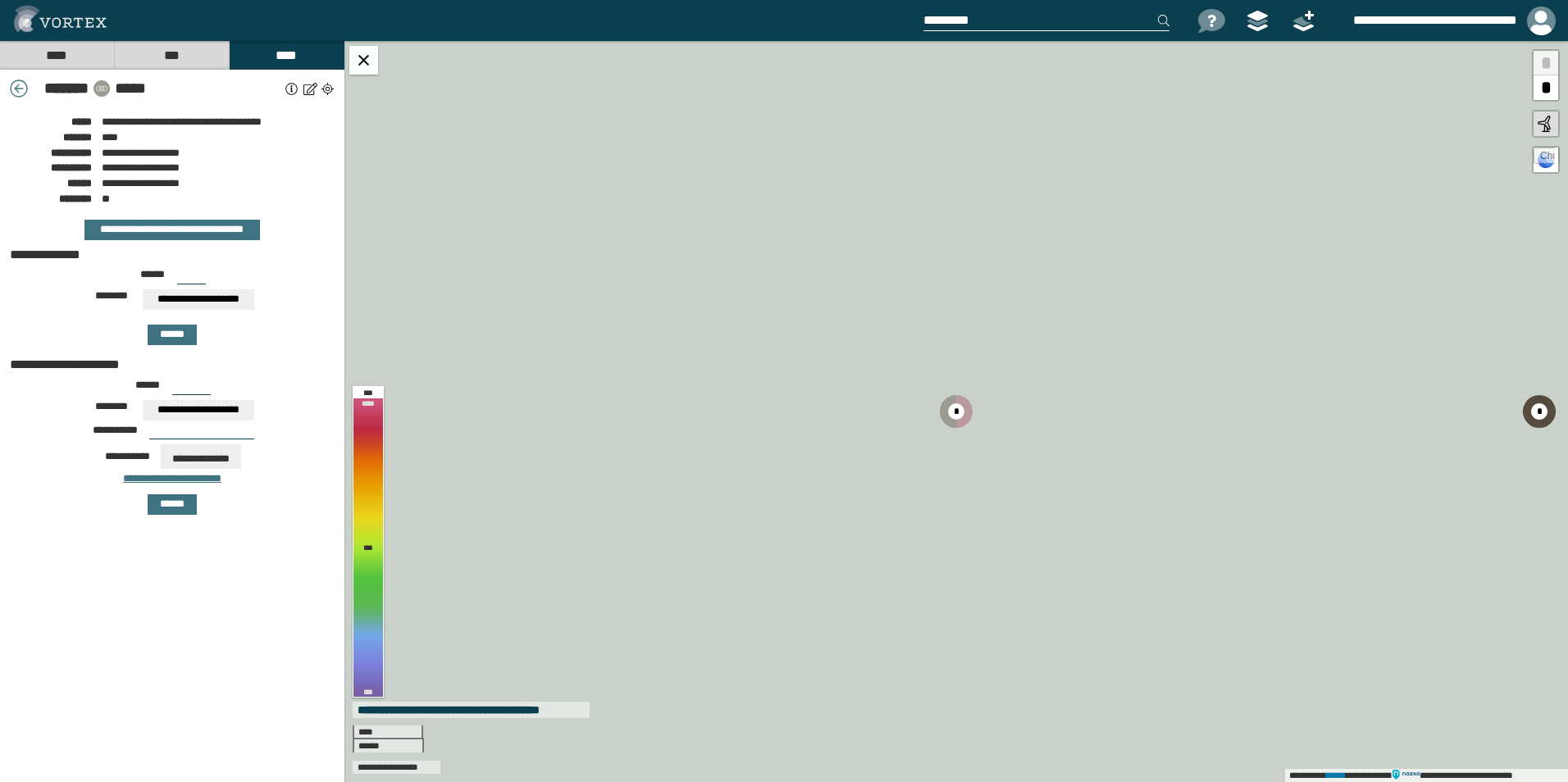 drag, startPoint x: 208, startPoint y: 126, endPoint x: 169, endPoint y: 119, distance: 39.62323 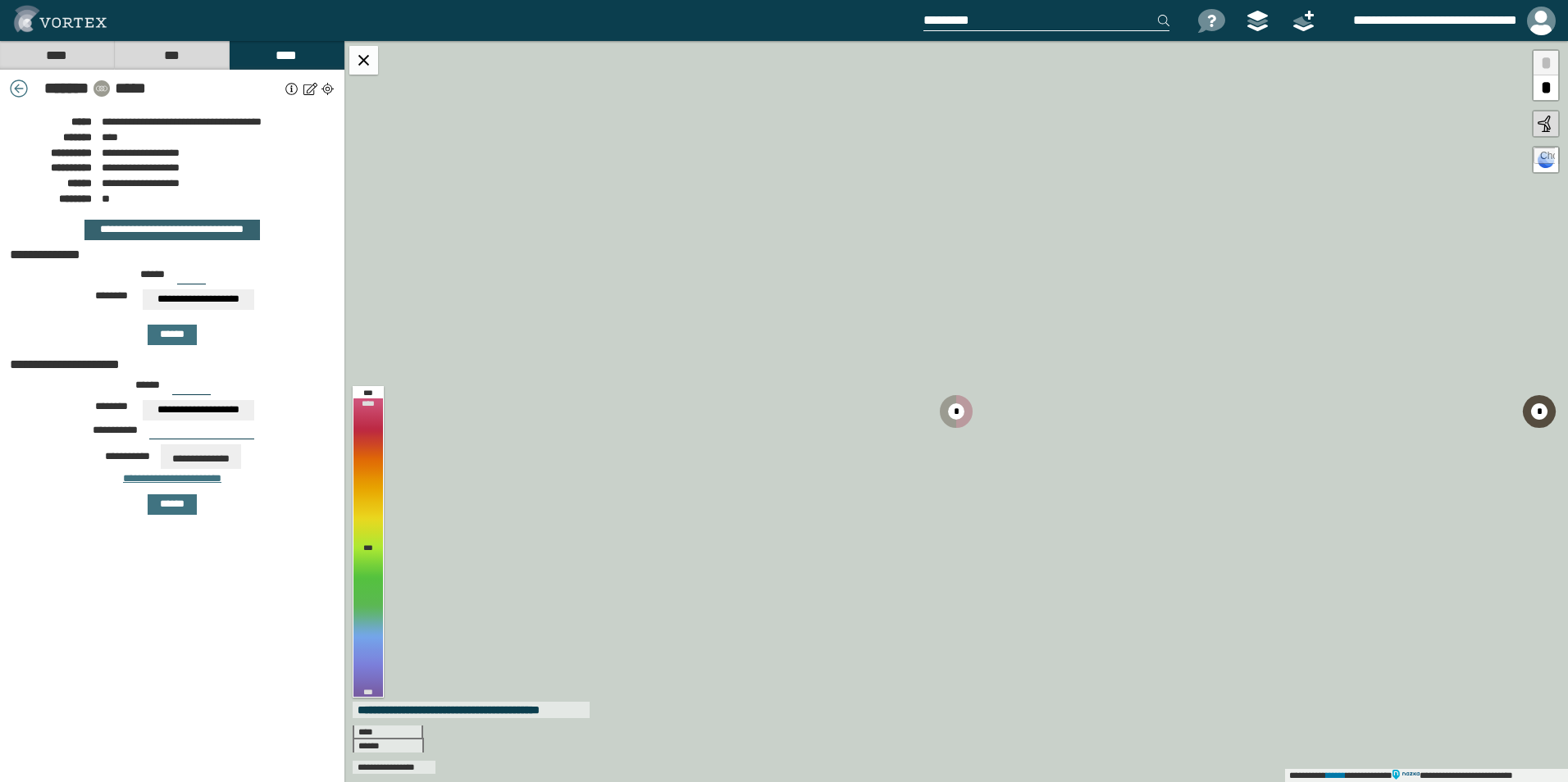 click on "**********" at bounding box center (172, 230) 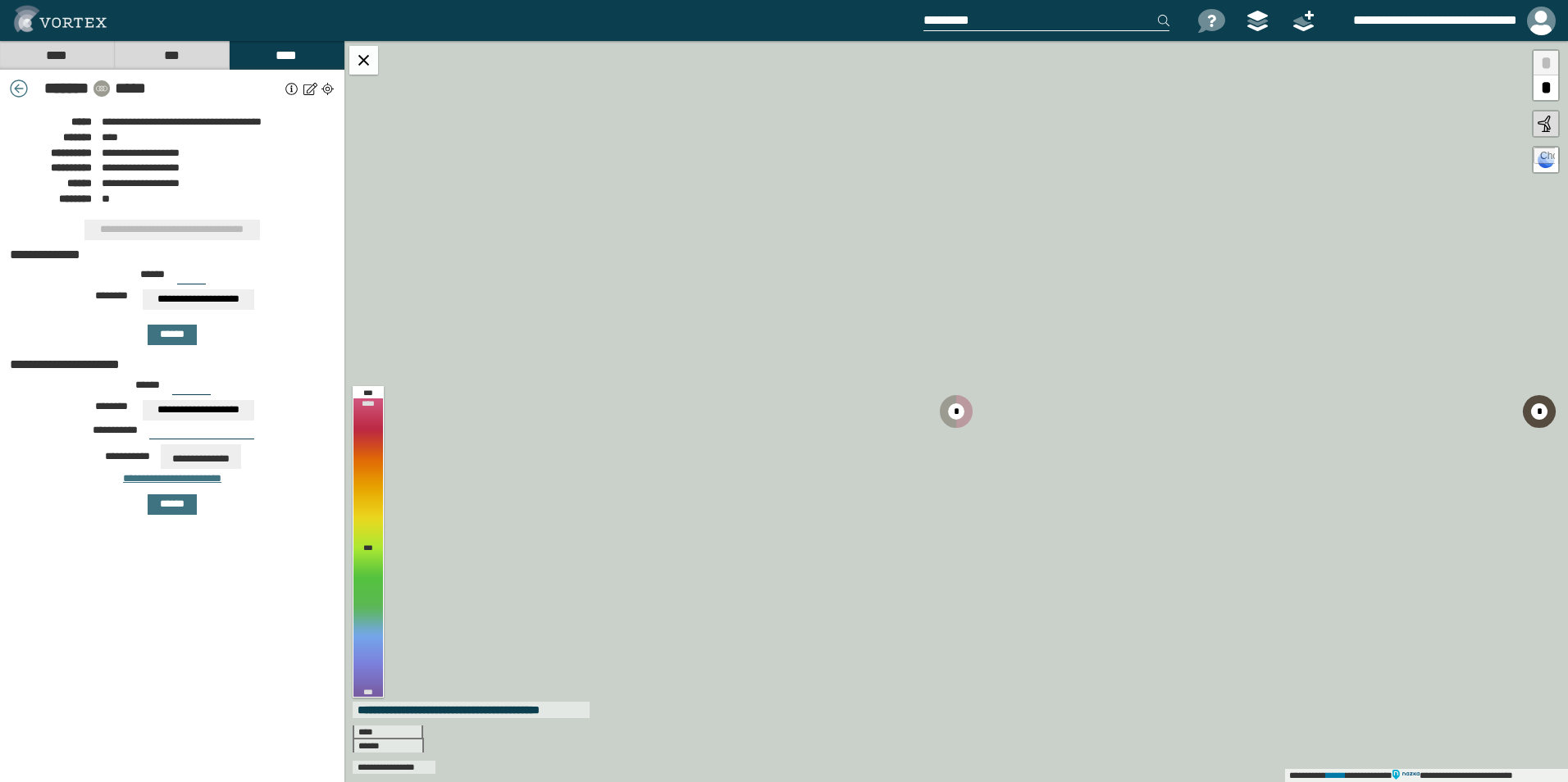 click on "****" at bounding box center (57, 55) 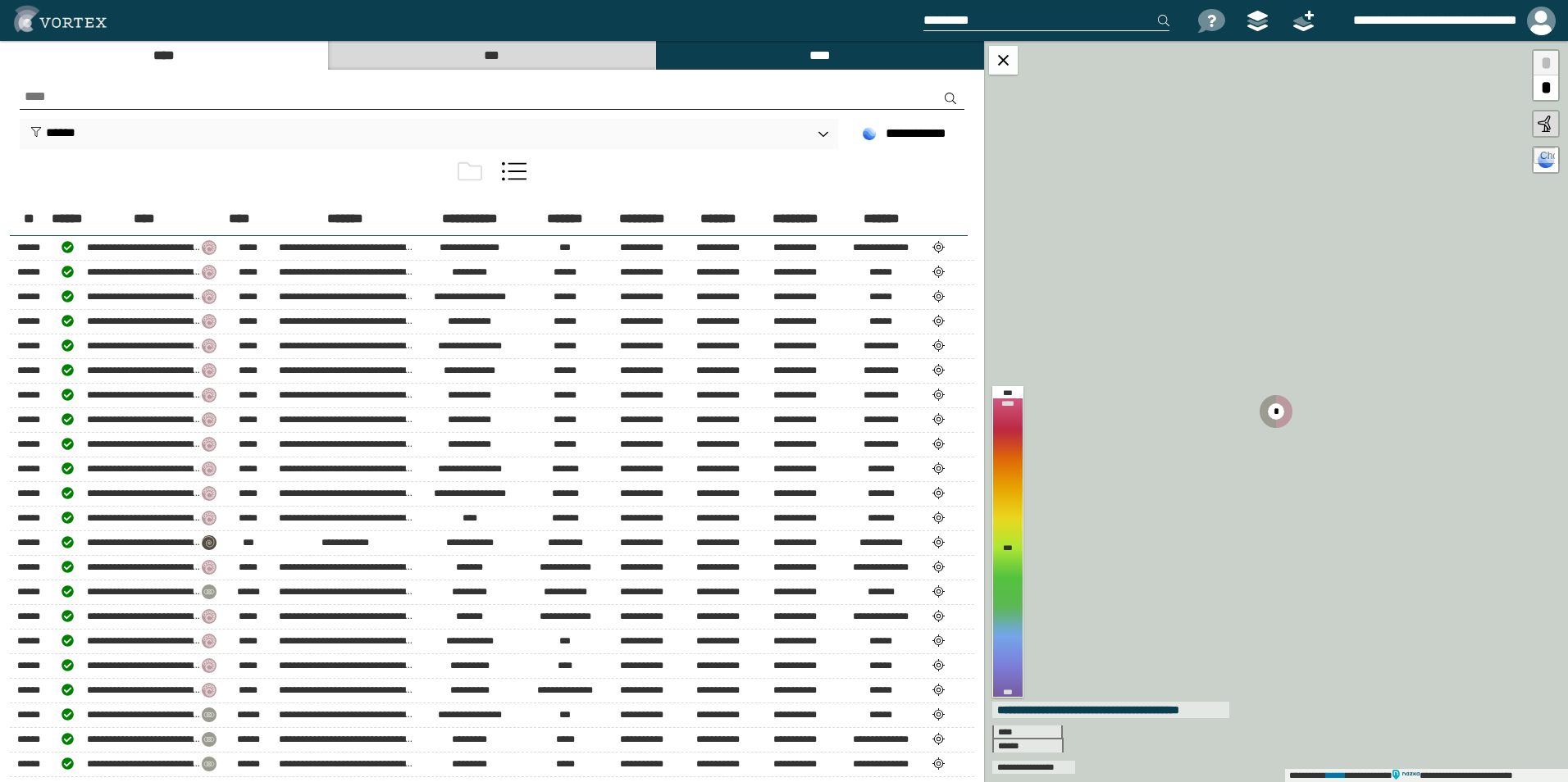 click at bounding box center [470, 171] 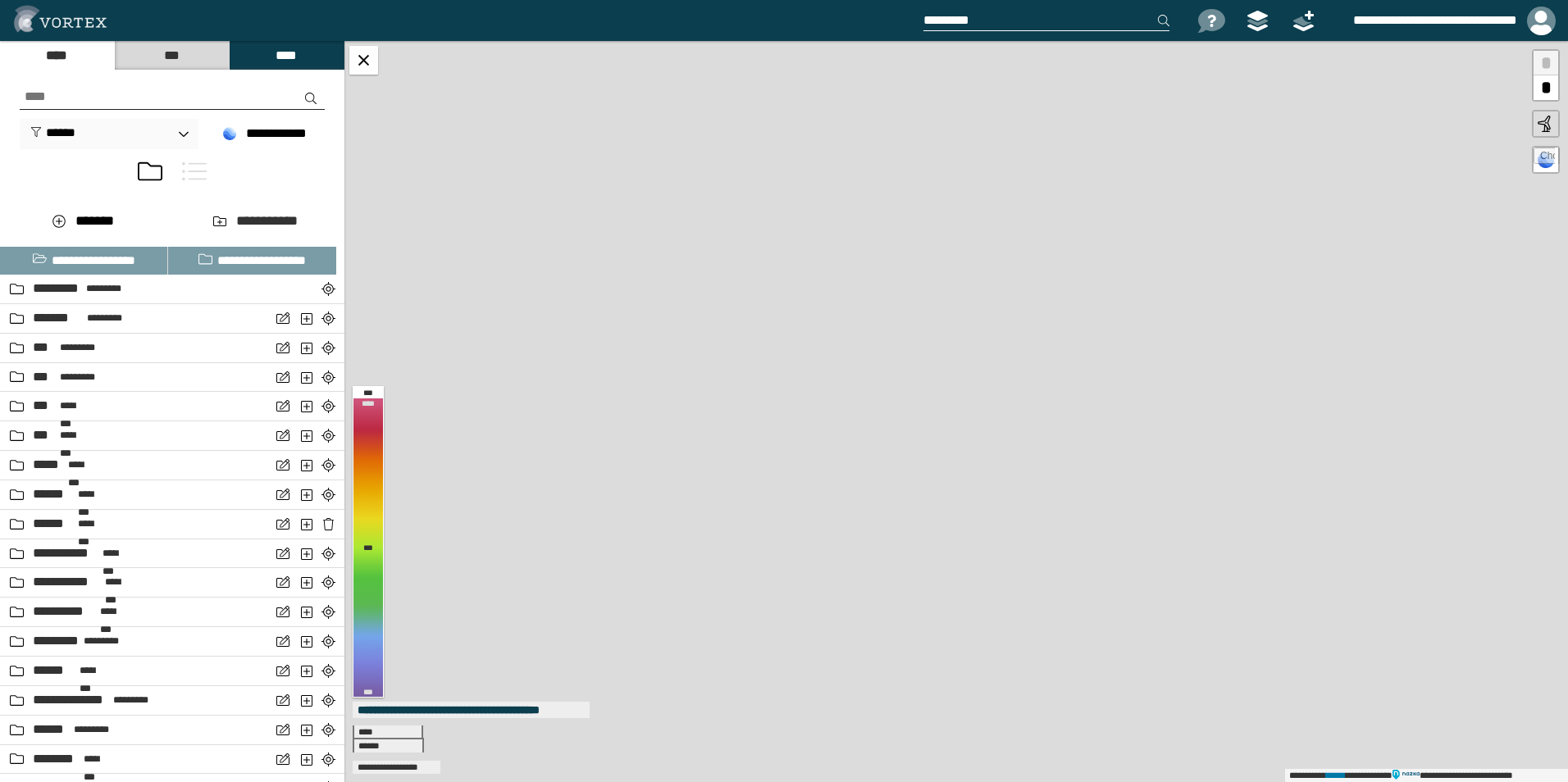 click at bounding box center (194, 171) 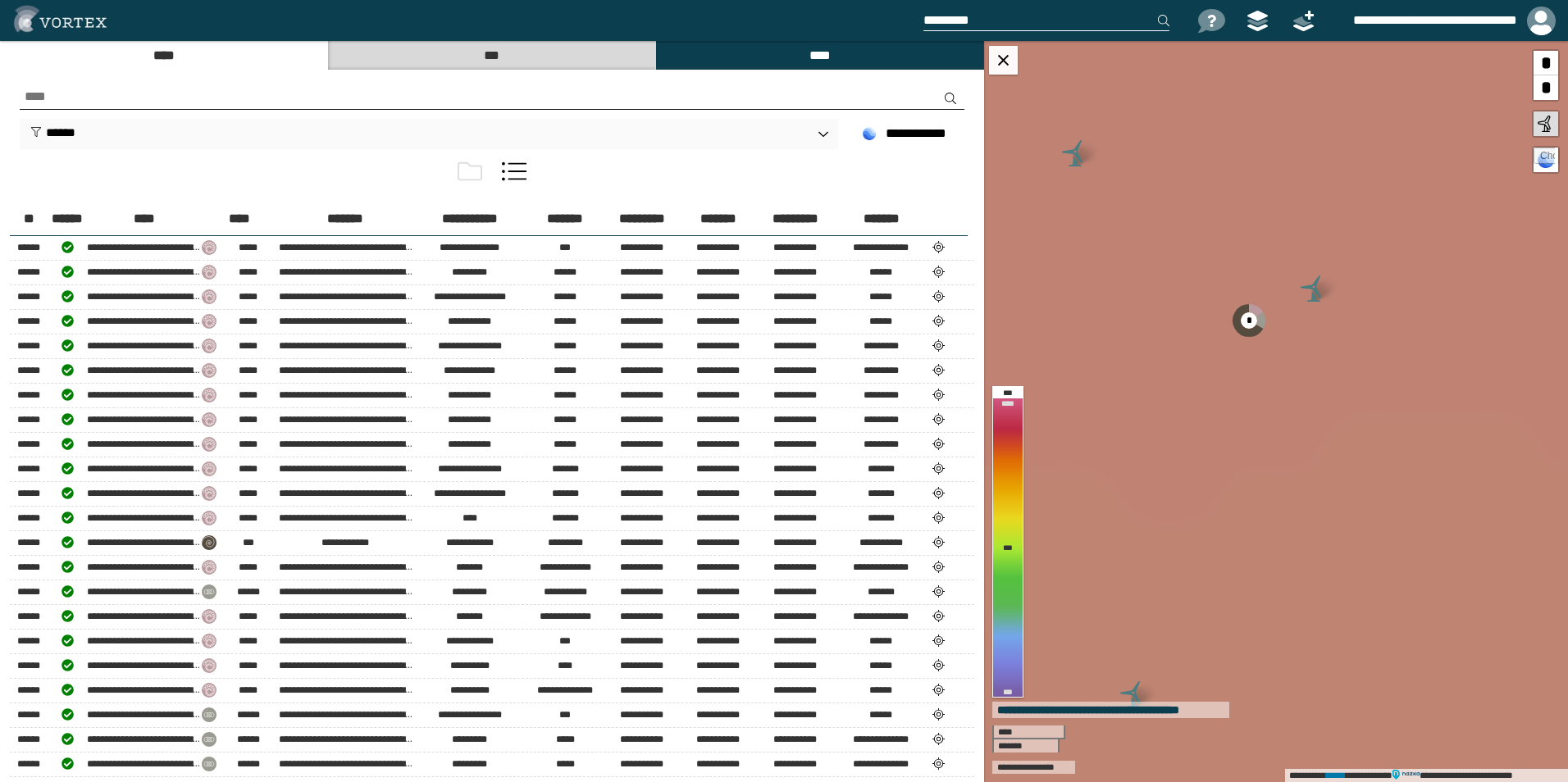 click at bounding box center (492, 175) 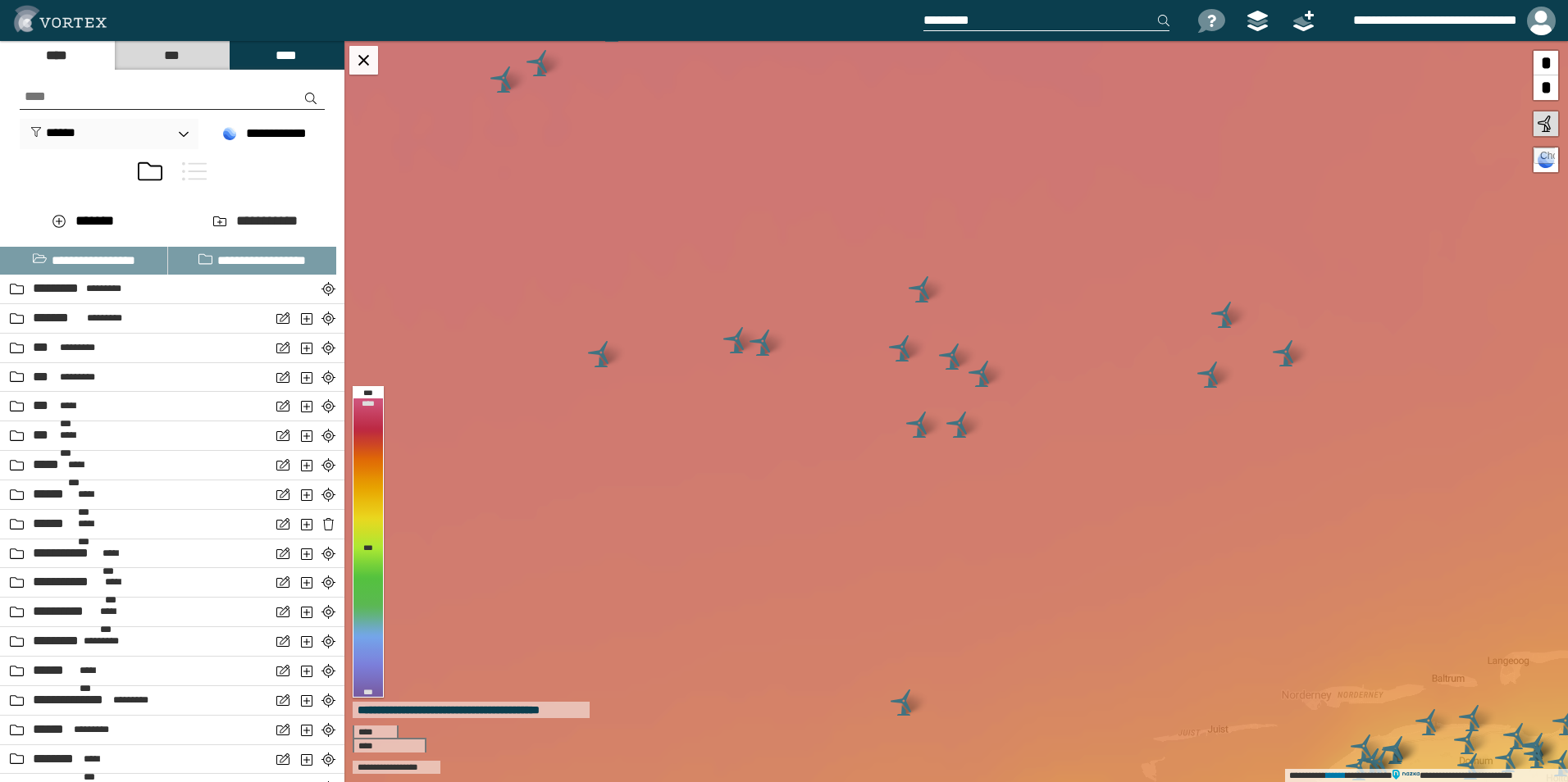 click on "***" at bounding box center [171, 55] 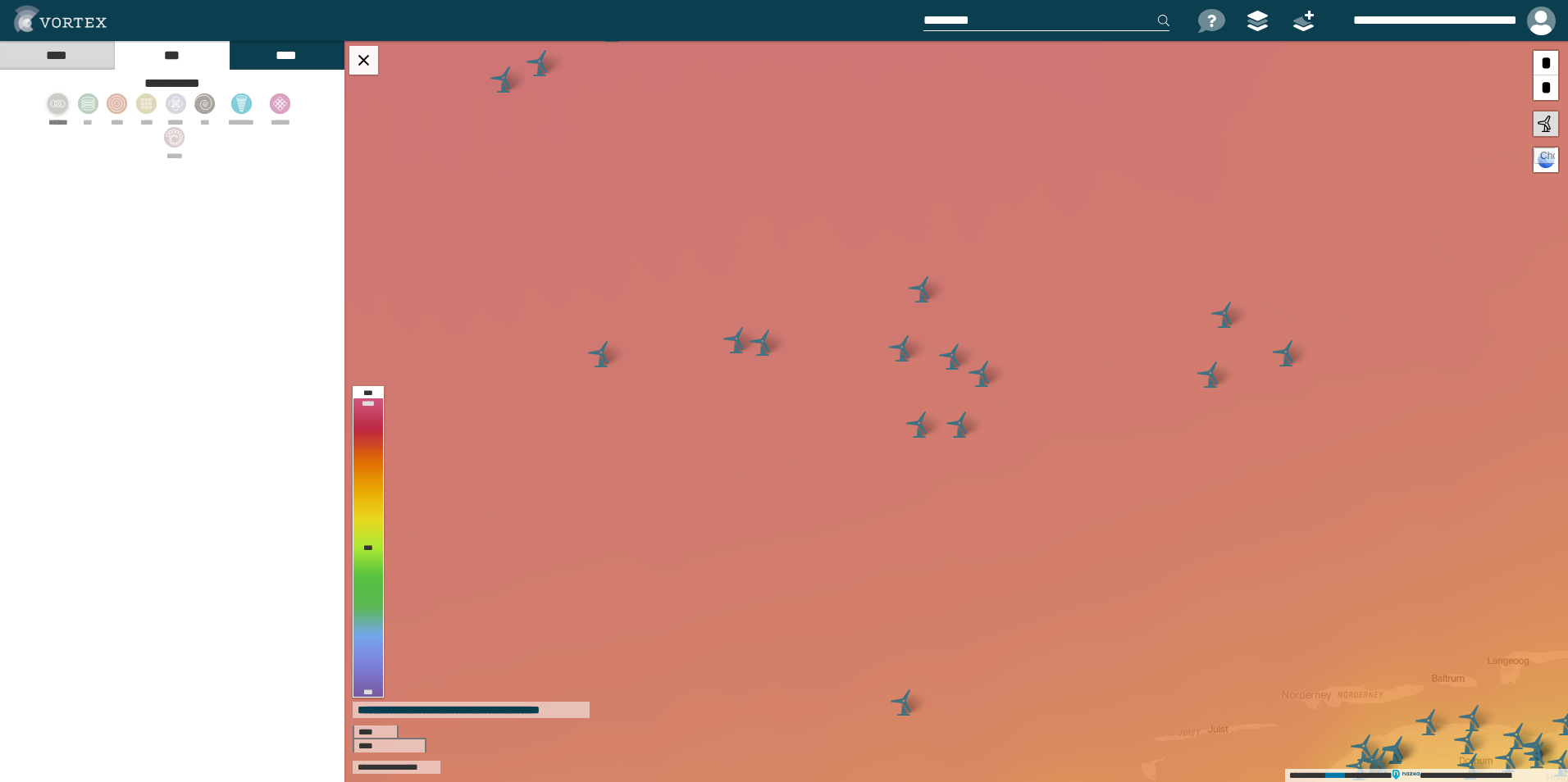 click at bounding box center (58, 103) 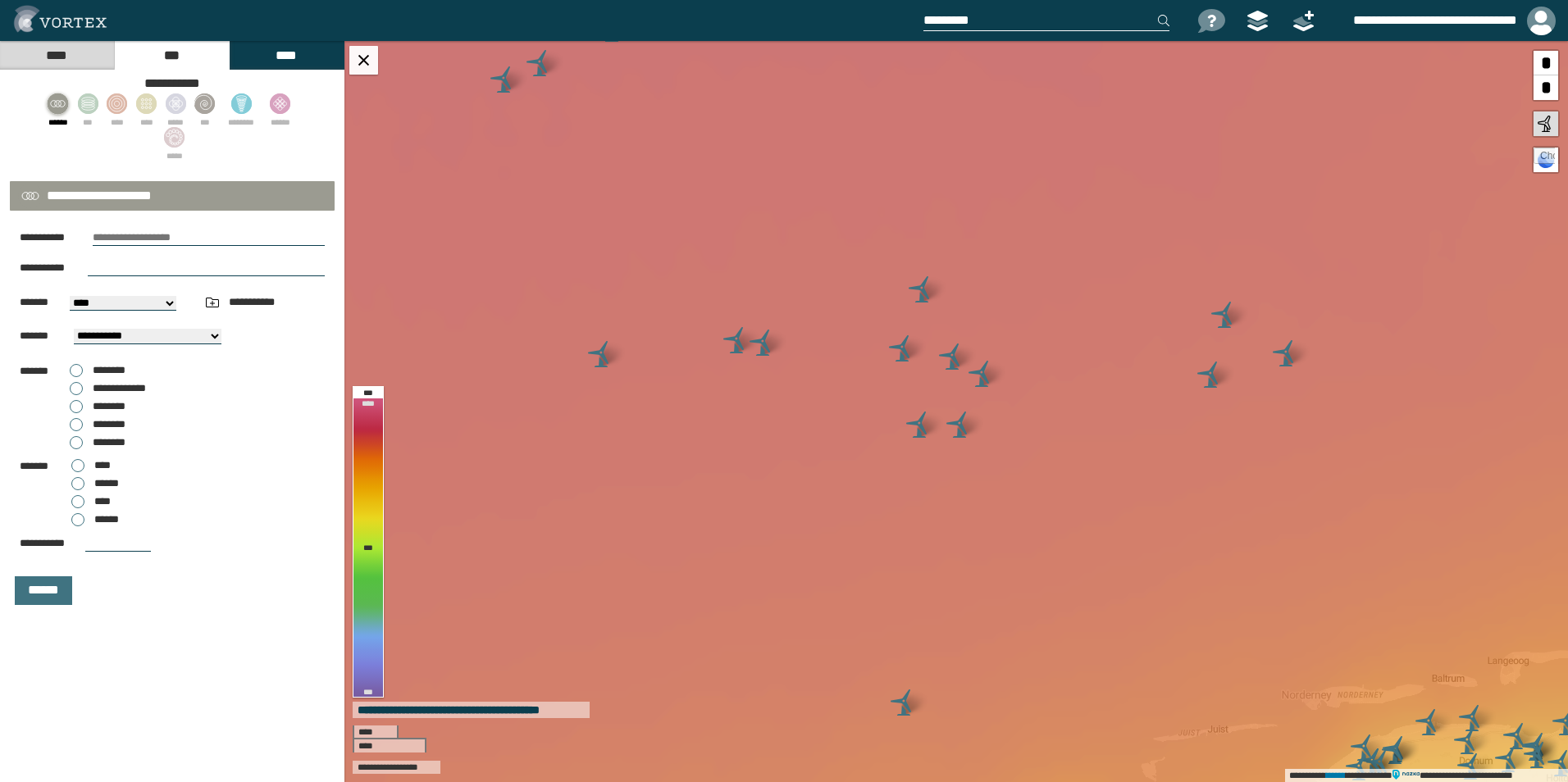 click at bounding box center (208, 238) 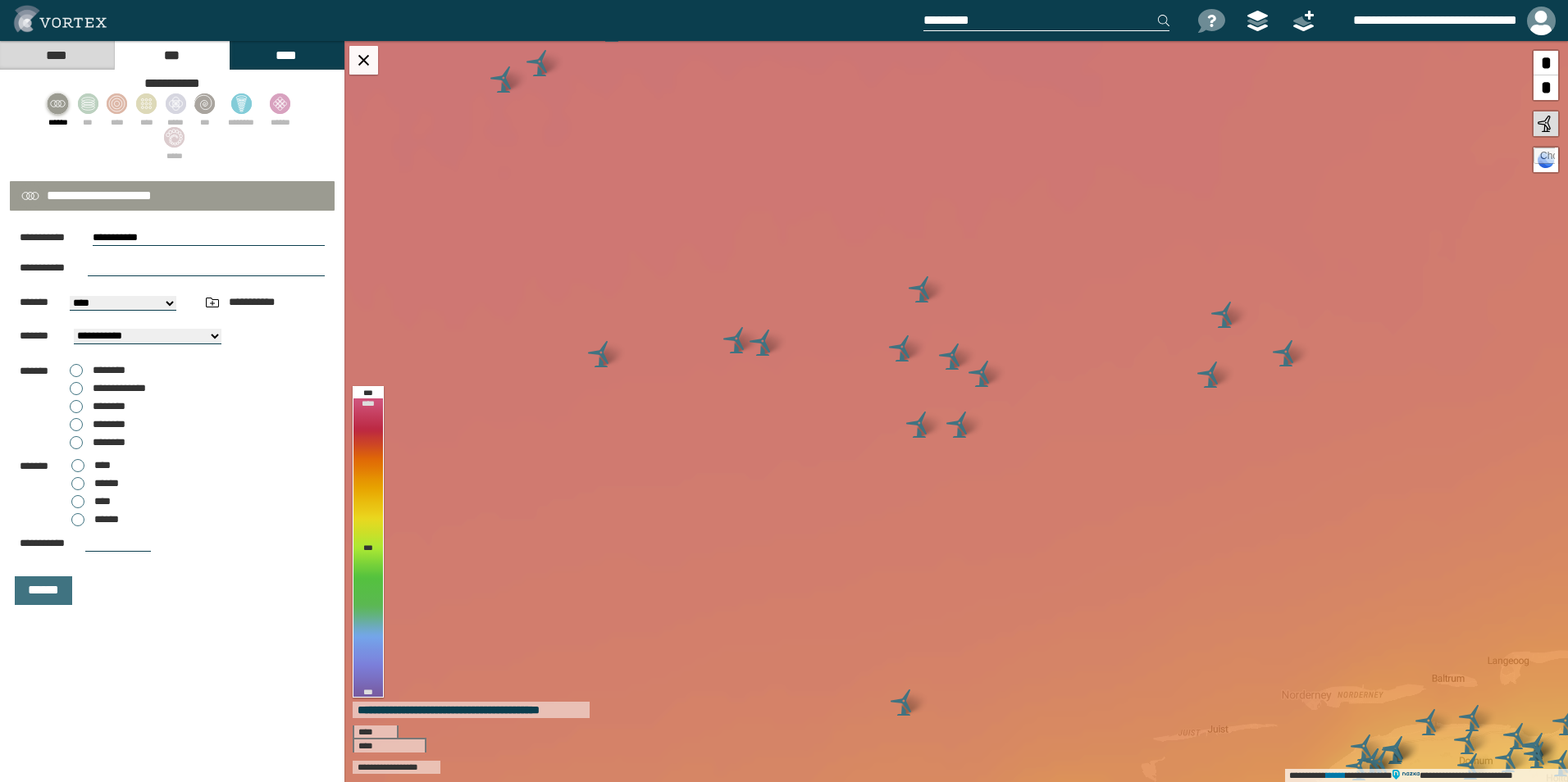 type on "**********" 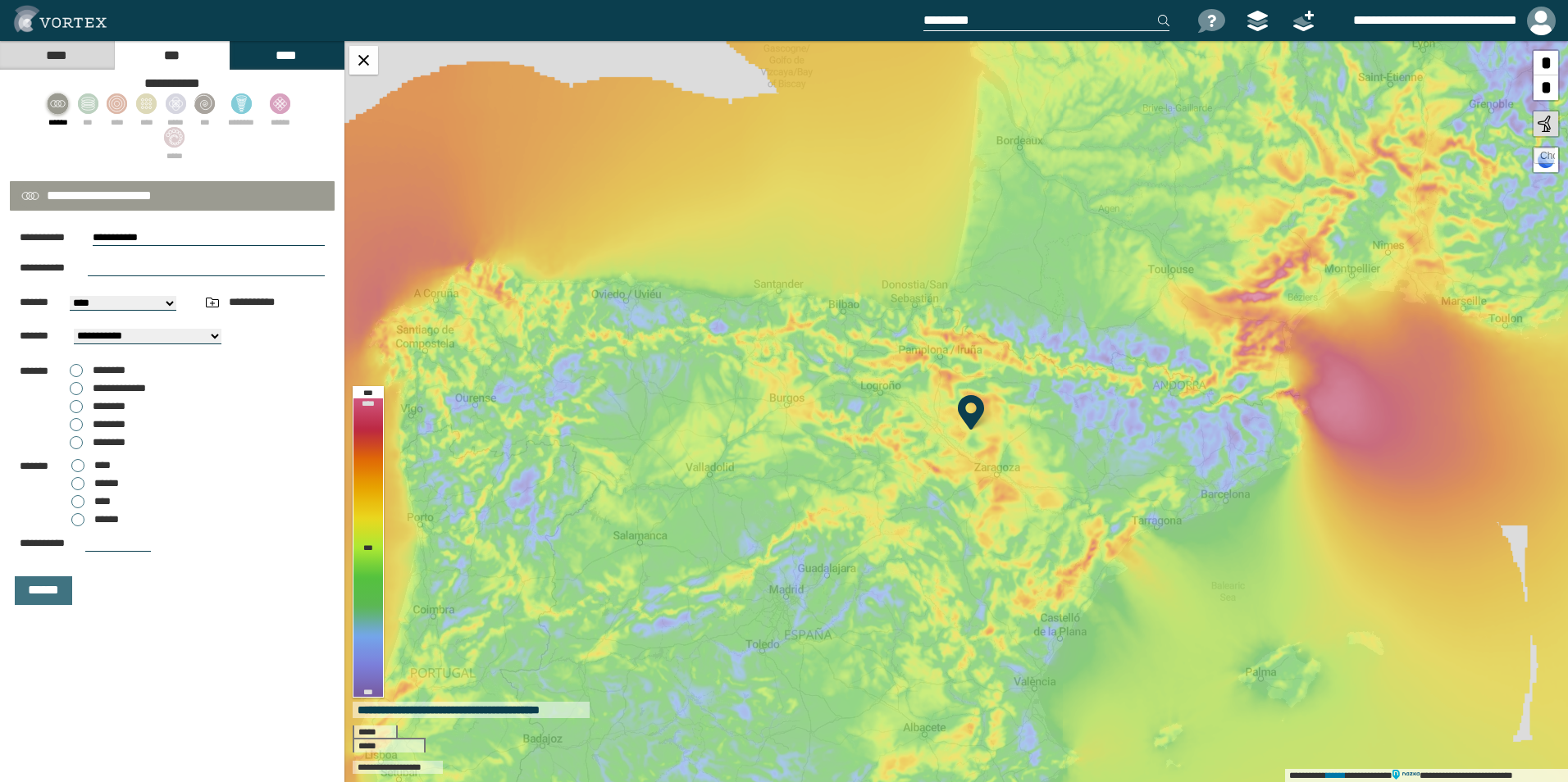 click on "**********" at bounding box center [172, 268] 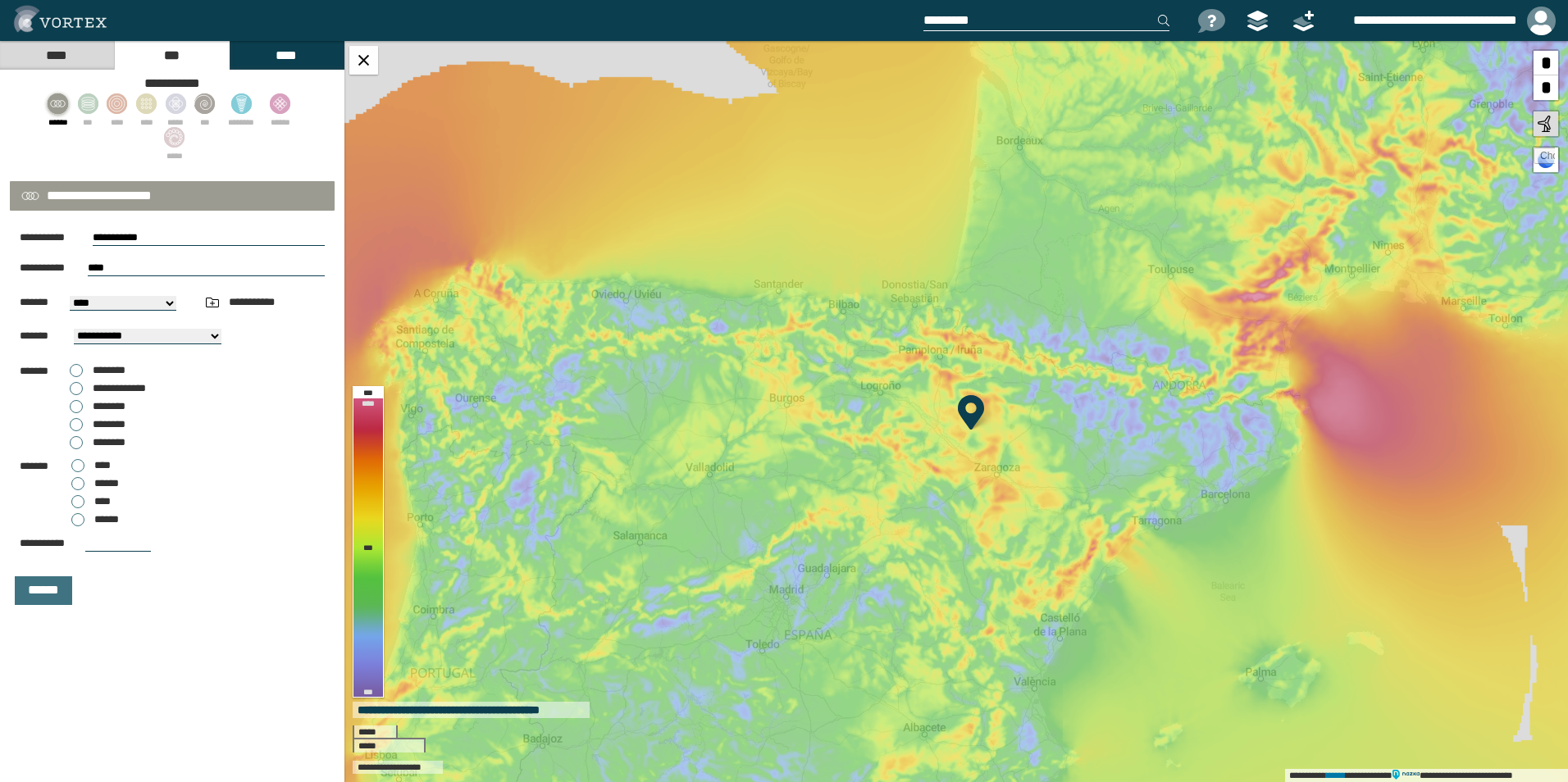 type on "****" 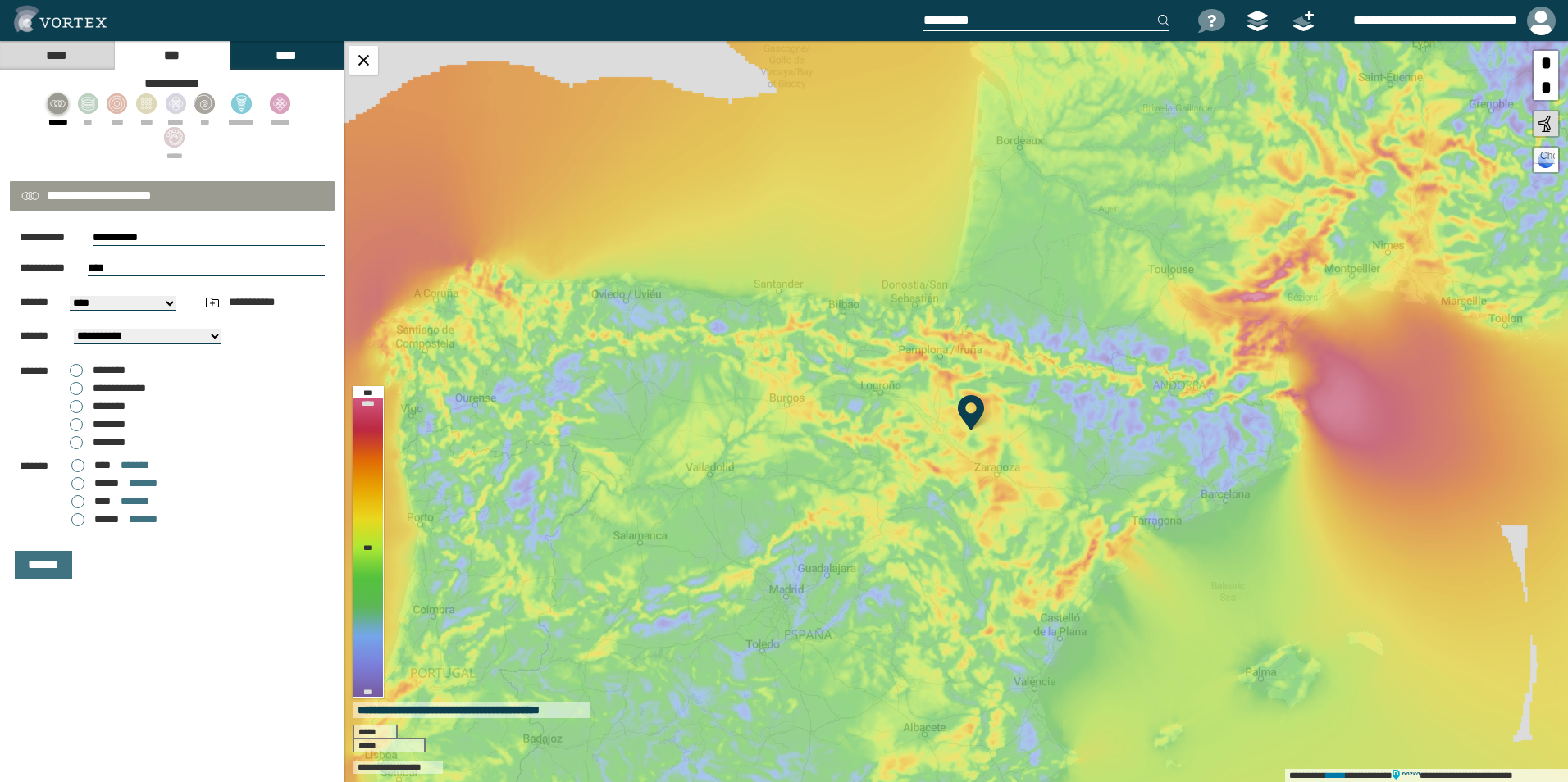 click on "********" at bounding box center (98, 443) 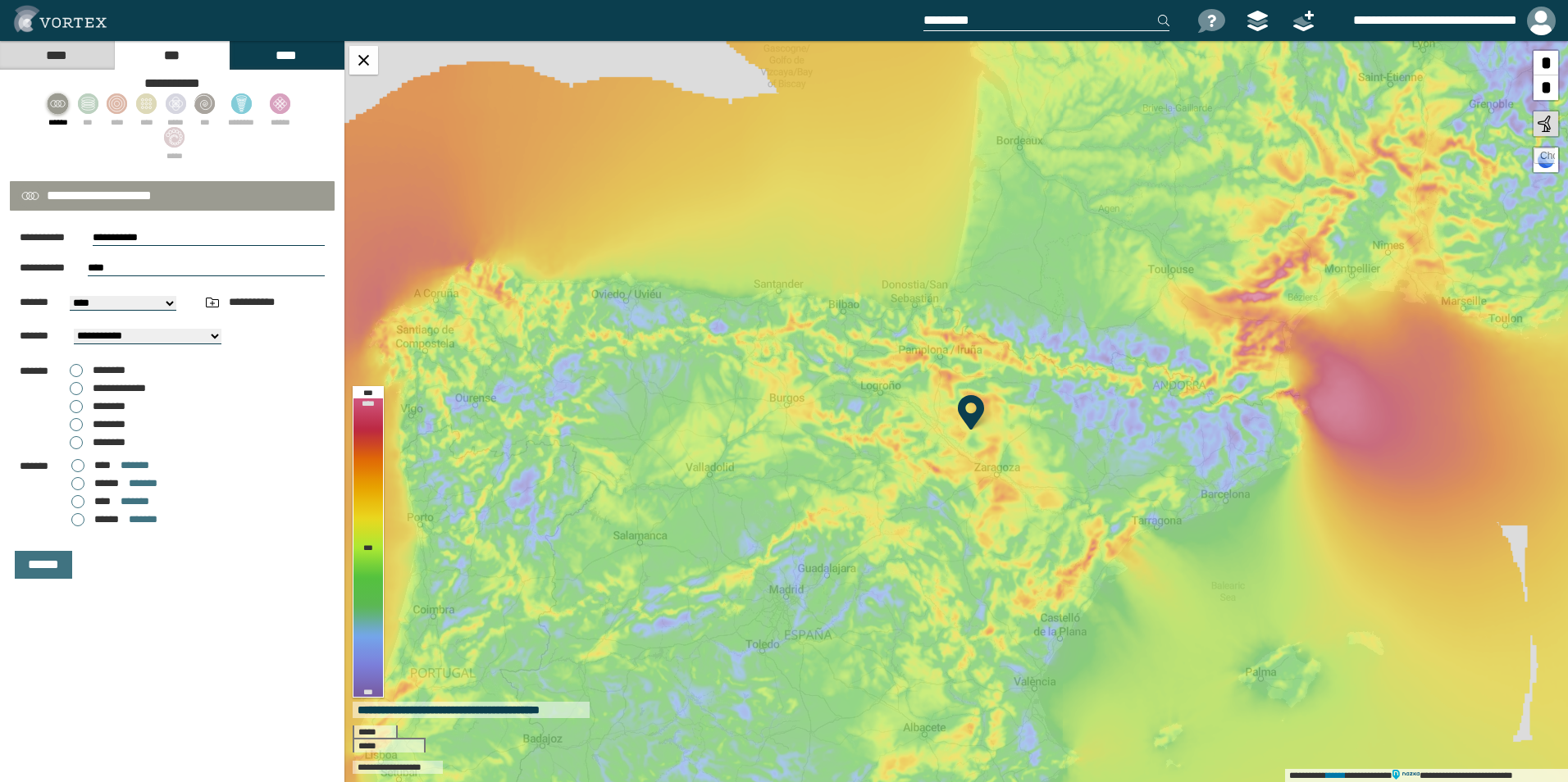 drag, startPoint x: 162, startPoint y: 499, endPoint x: 131, endPoint y: 495, distance: 31.256999 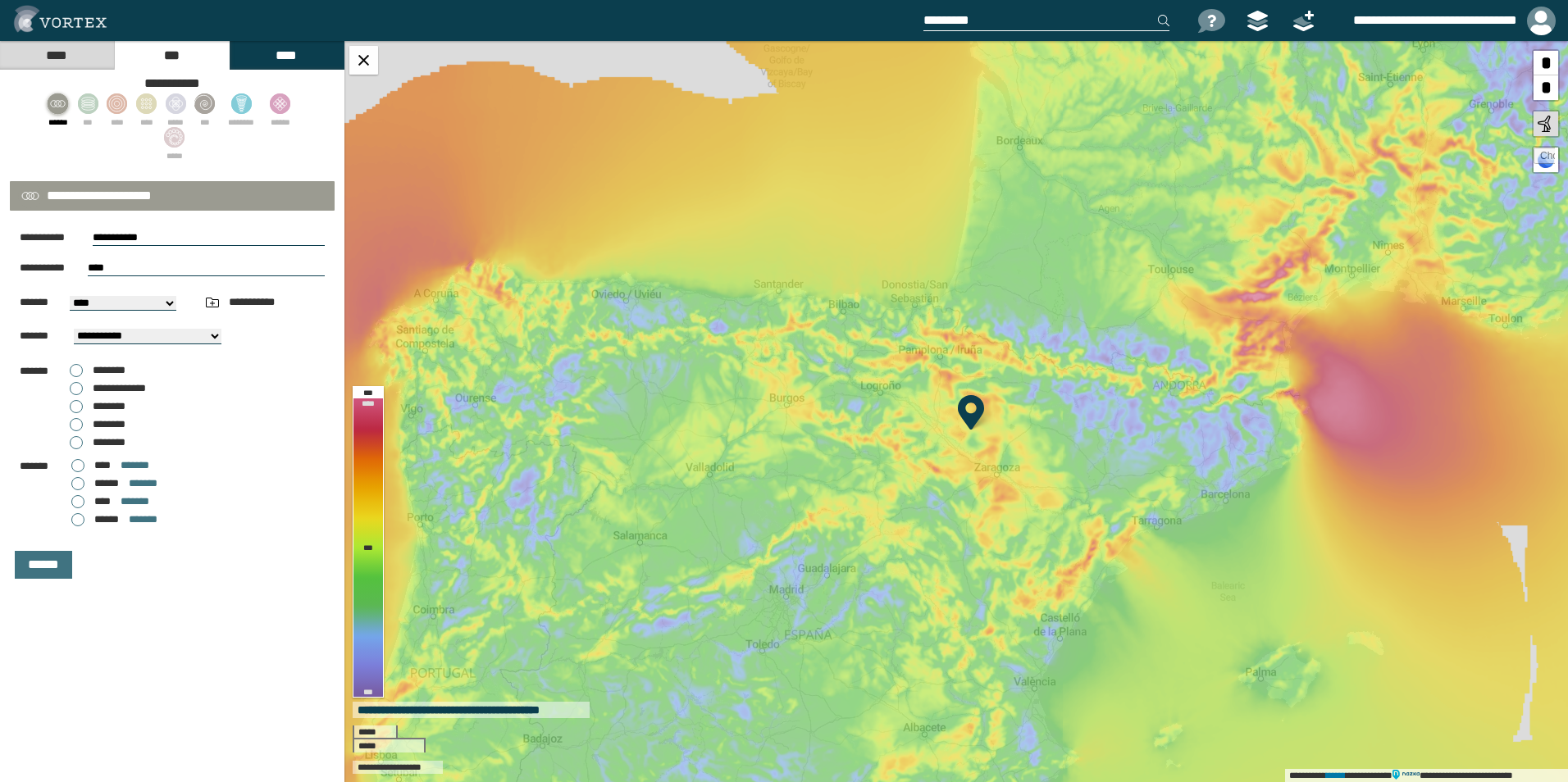 click on "**** *******" at bounding box center [114, 502] 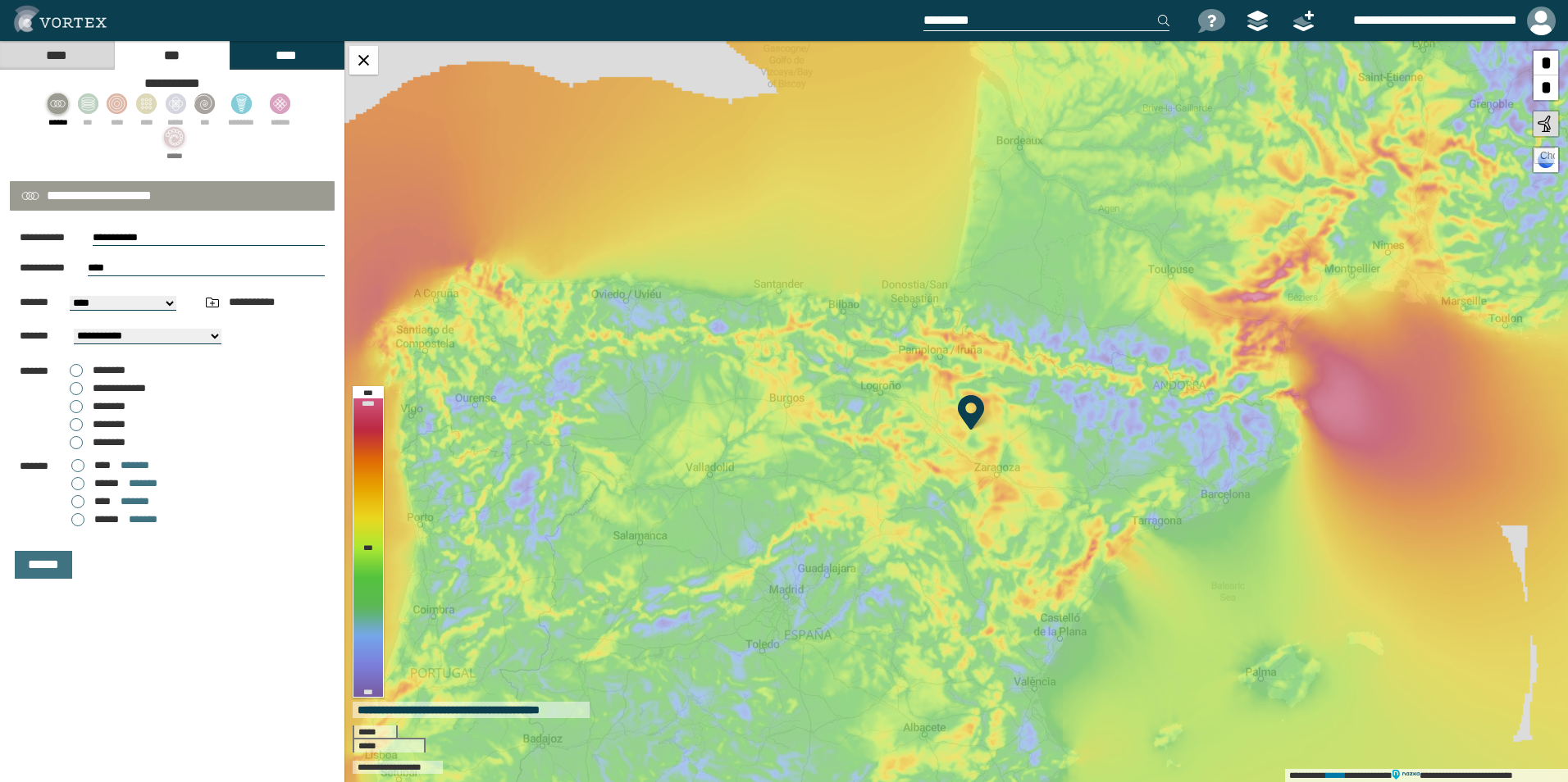 click at bounding box center [175, 137] 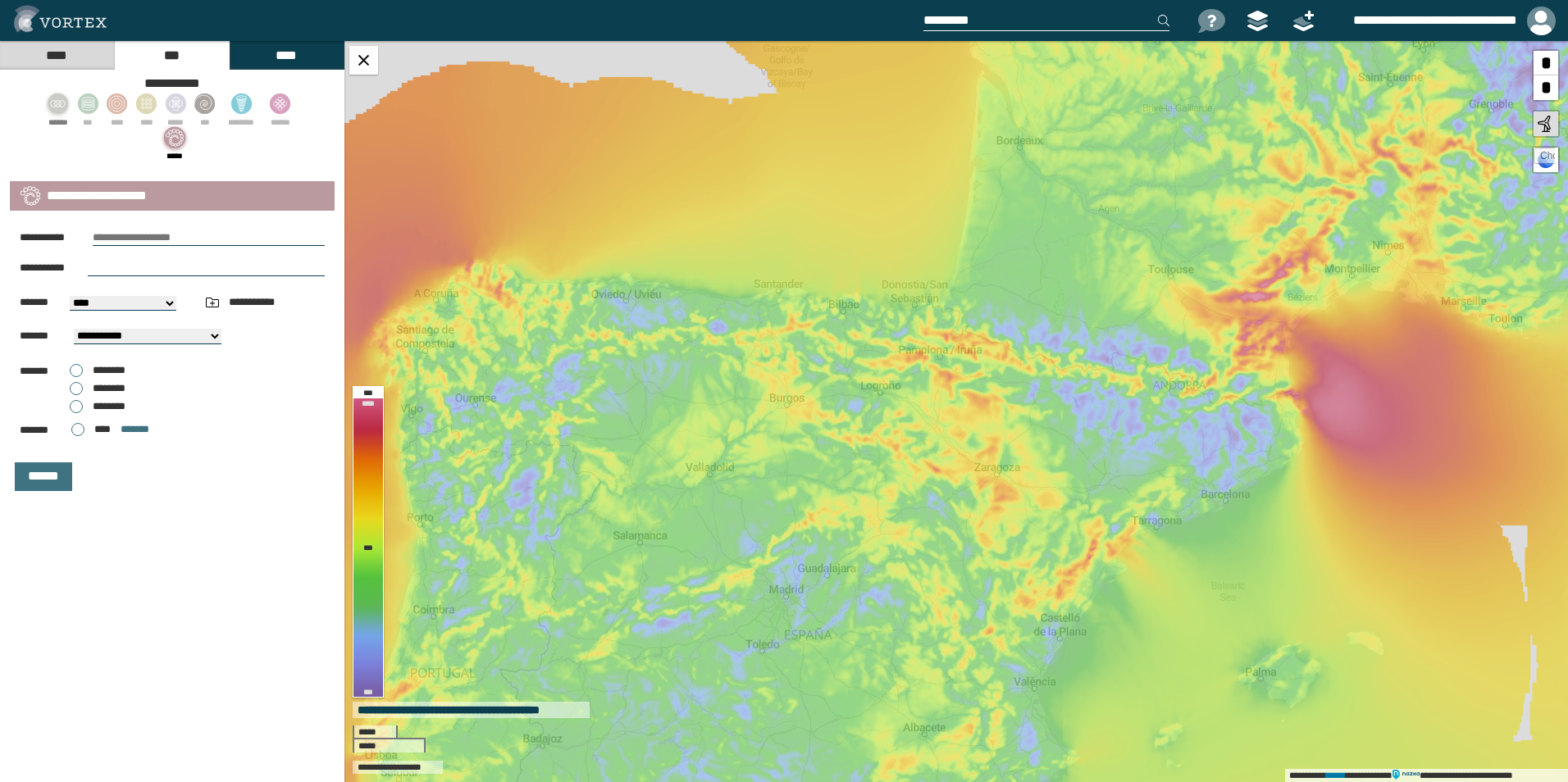 click on "**********" at bounding box center [172, 336] 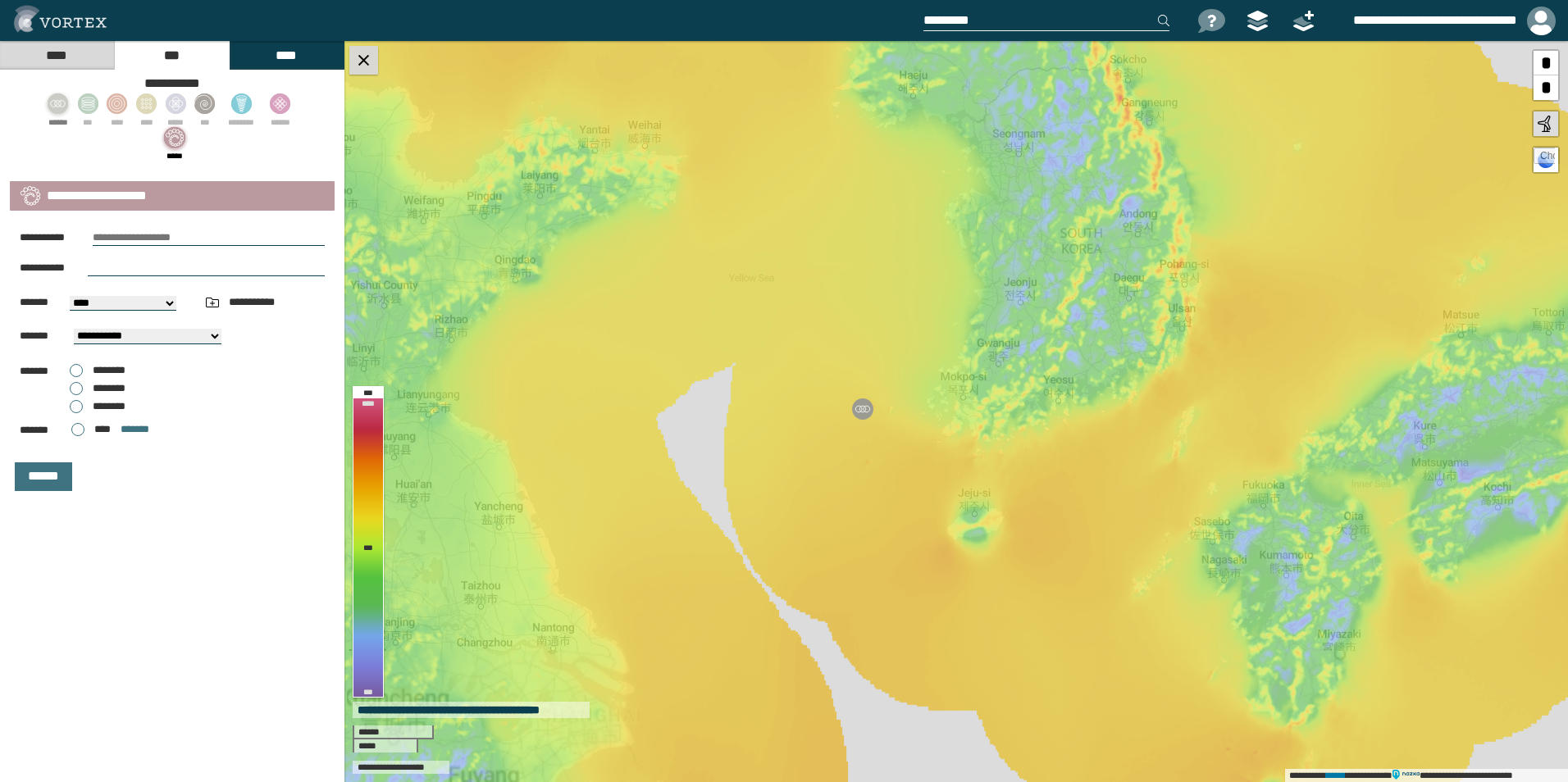 click at bounding box center [363, 60] 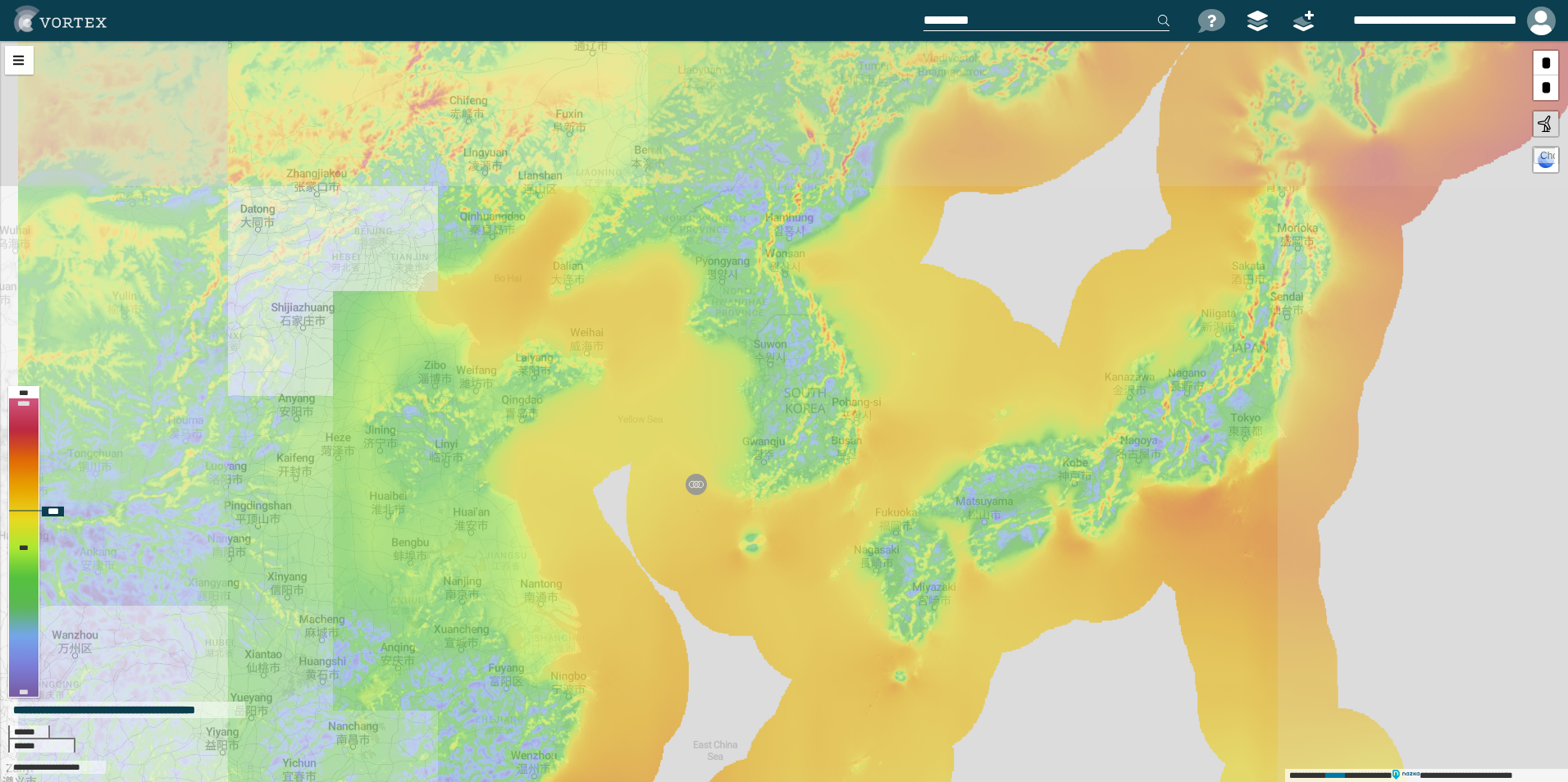 drag, startPoint x: 612, startPoint y: 327, endPoint x: 635, endPoint y: 362, distance: 41.880783 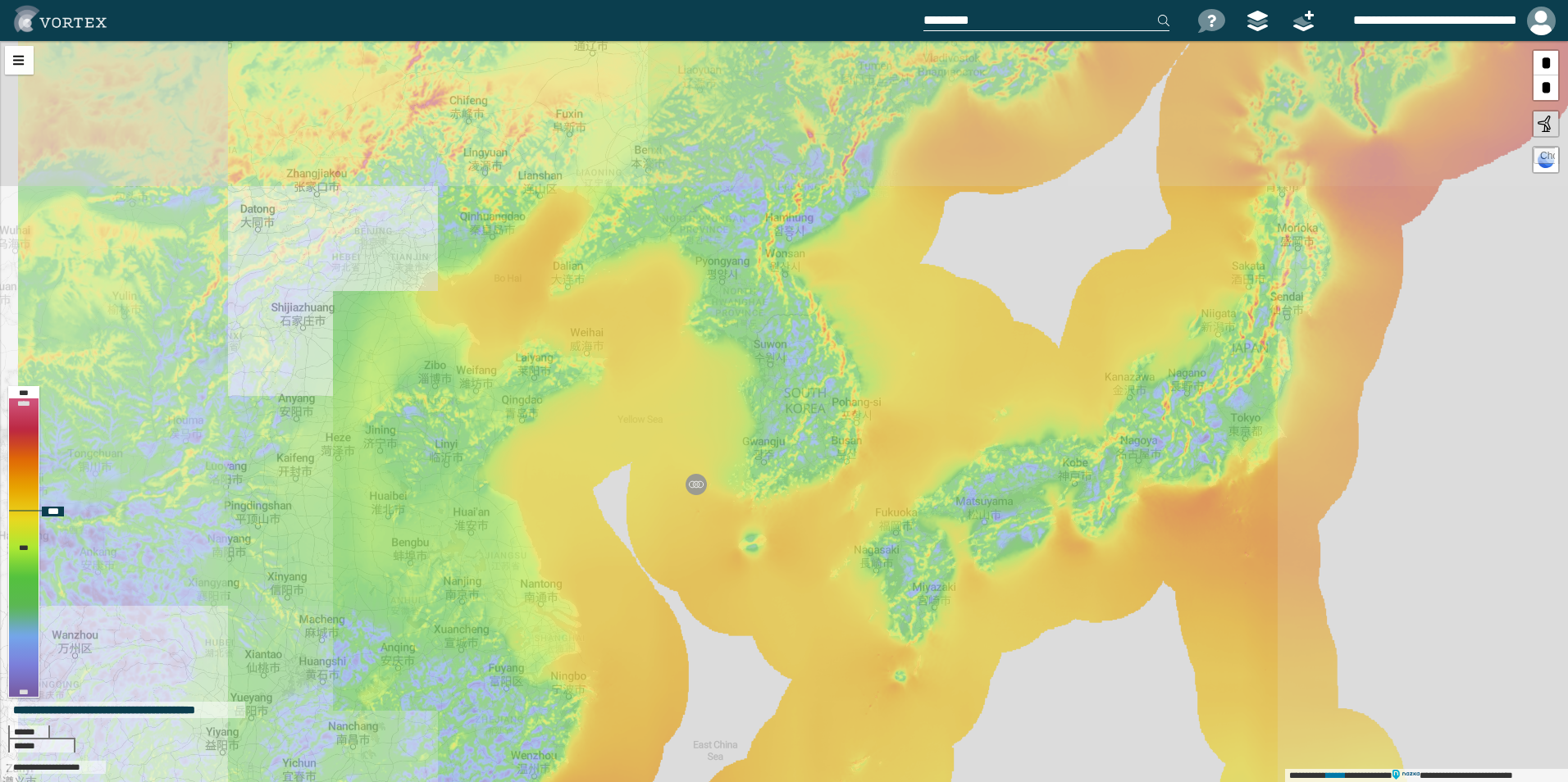 click on "**********" at bounding box center (784, 411) 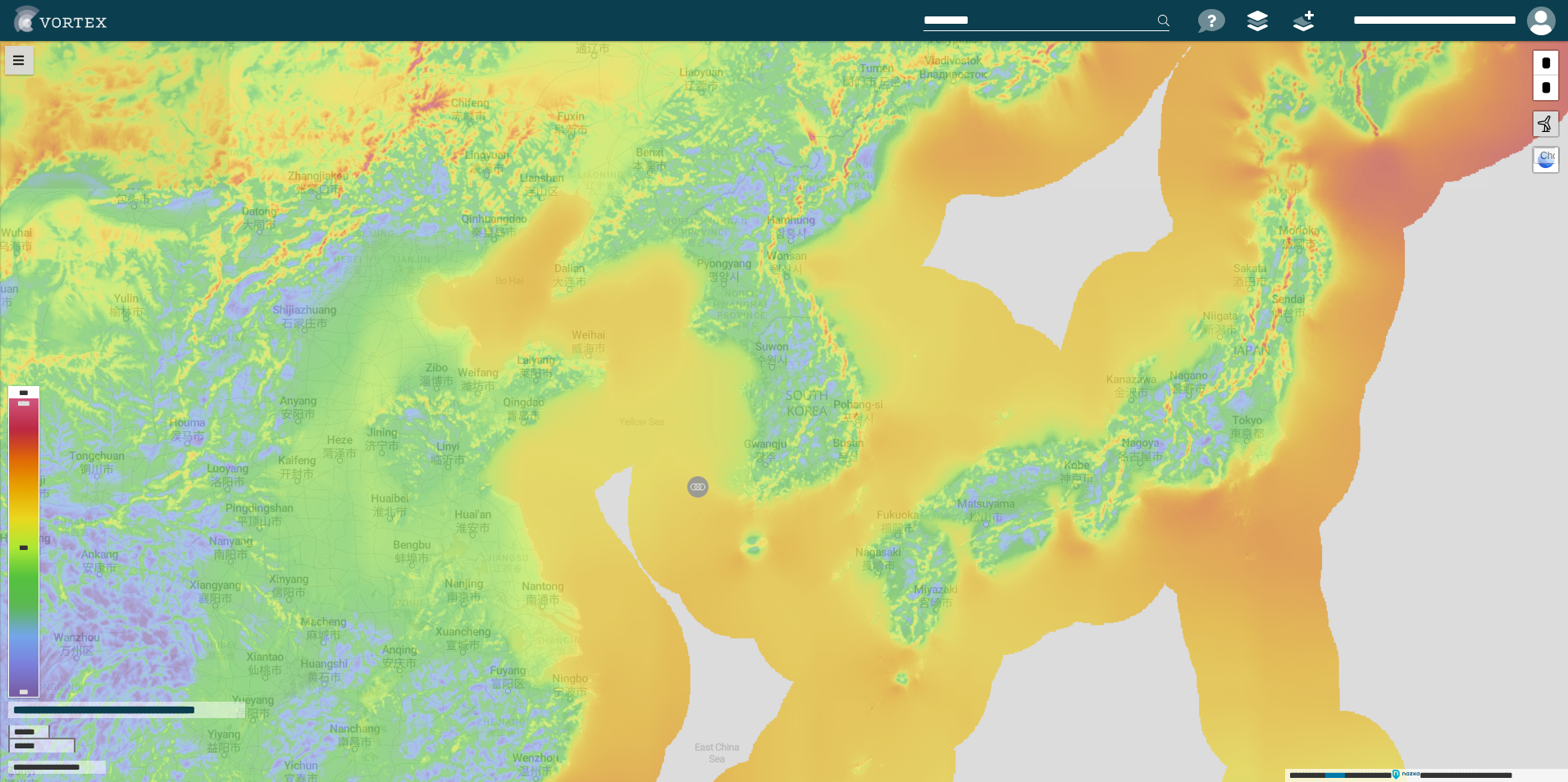 click at bounding box center [19, 60] 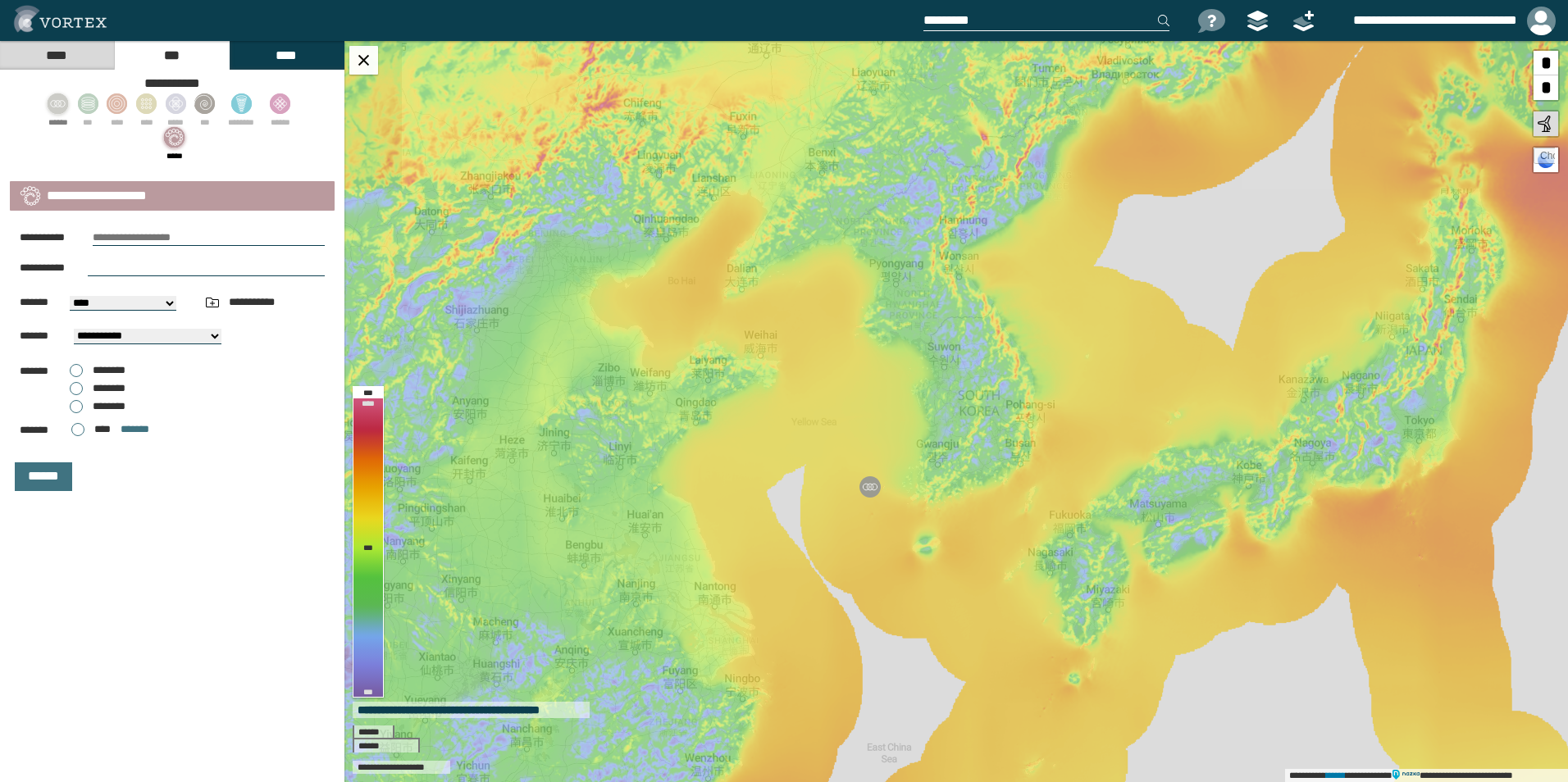 click on "****" at bounding box center [57, 55] 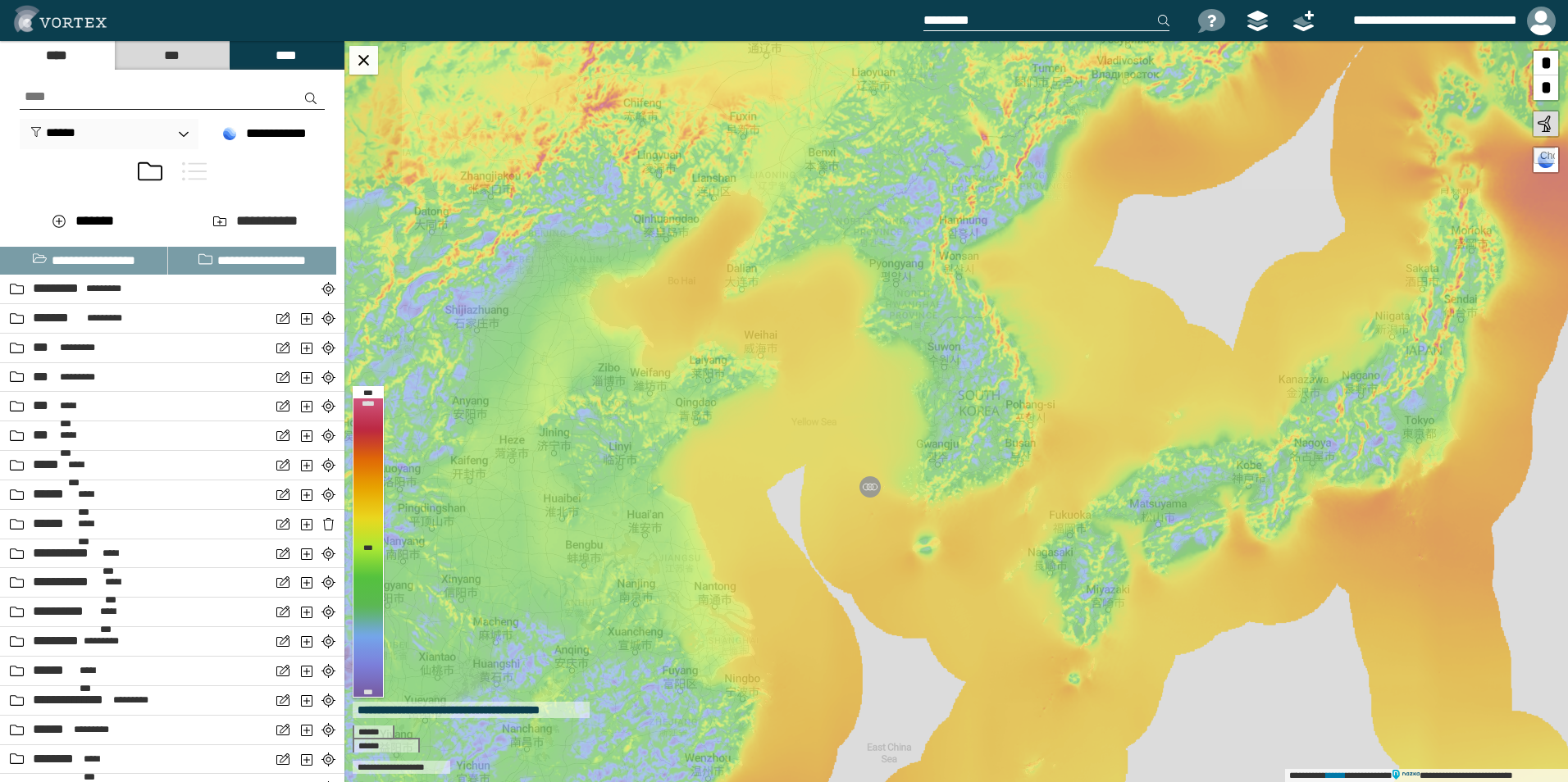 click at bounding box center [194, 171] 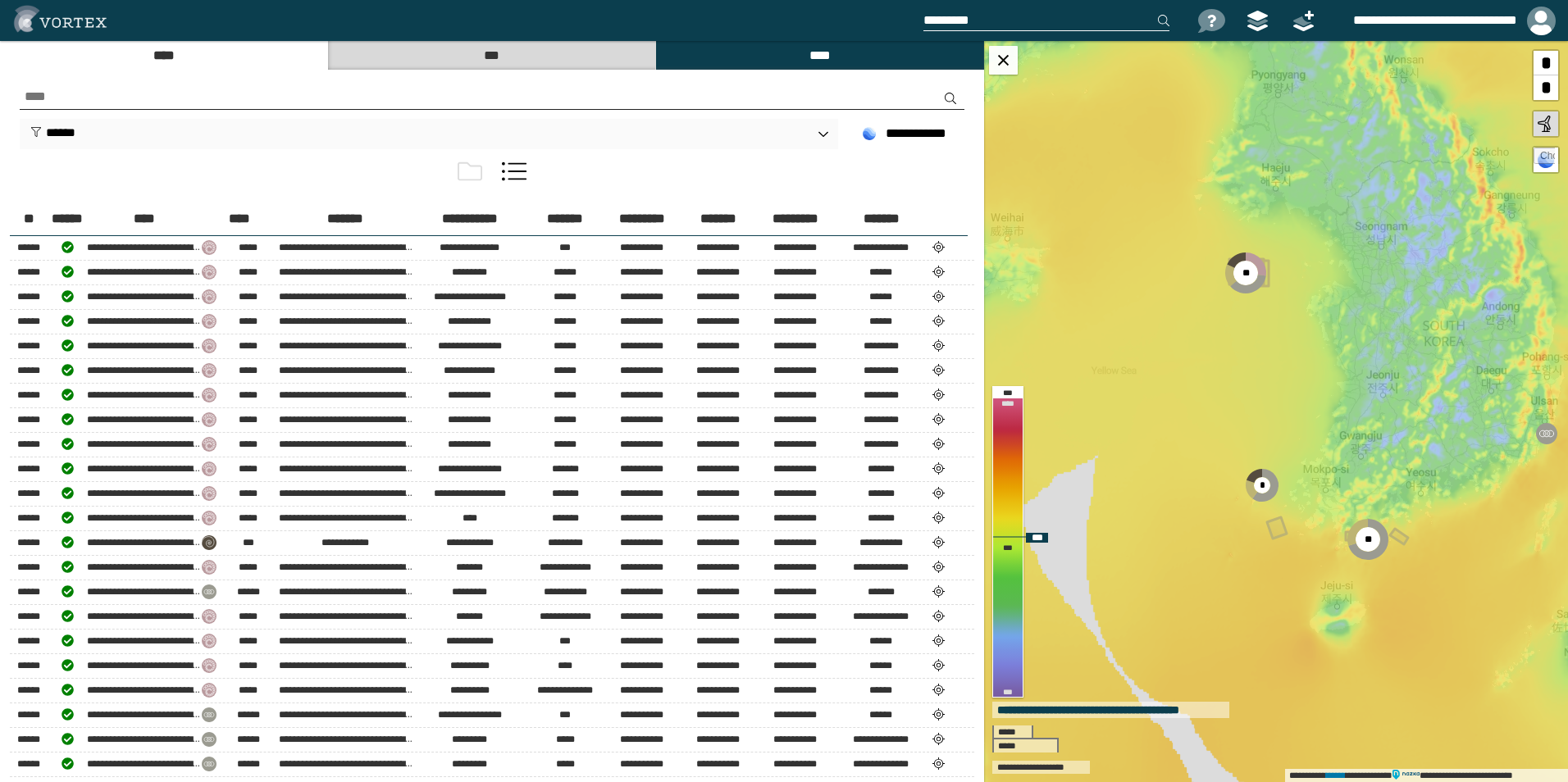 drag, startPoint x: 1205, startPoint y: 476, endPoint x: 1310, endPoint y: 395, distance: 132.6122 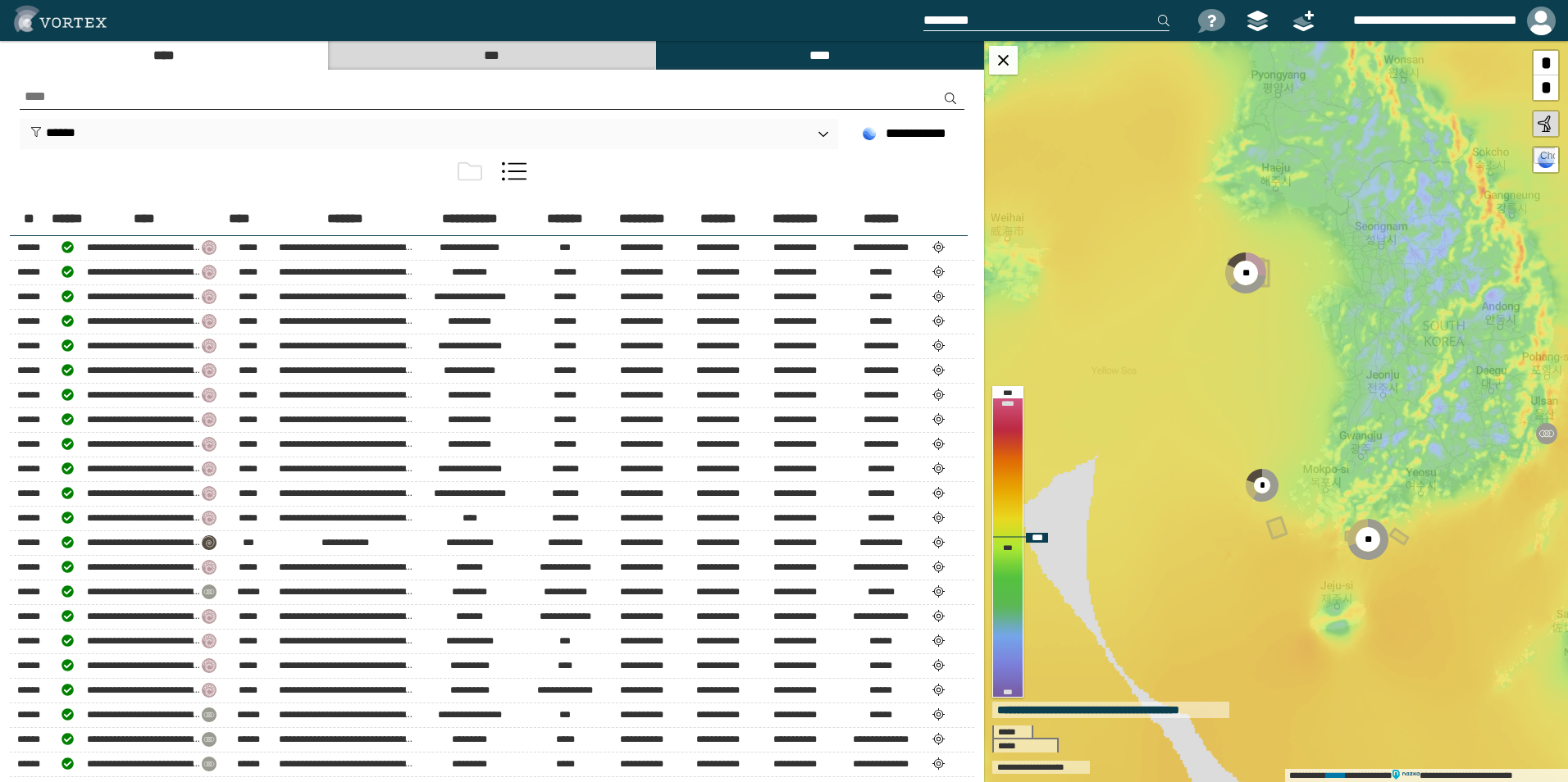 click on "**********" at bounding box center [1276, 411] 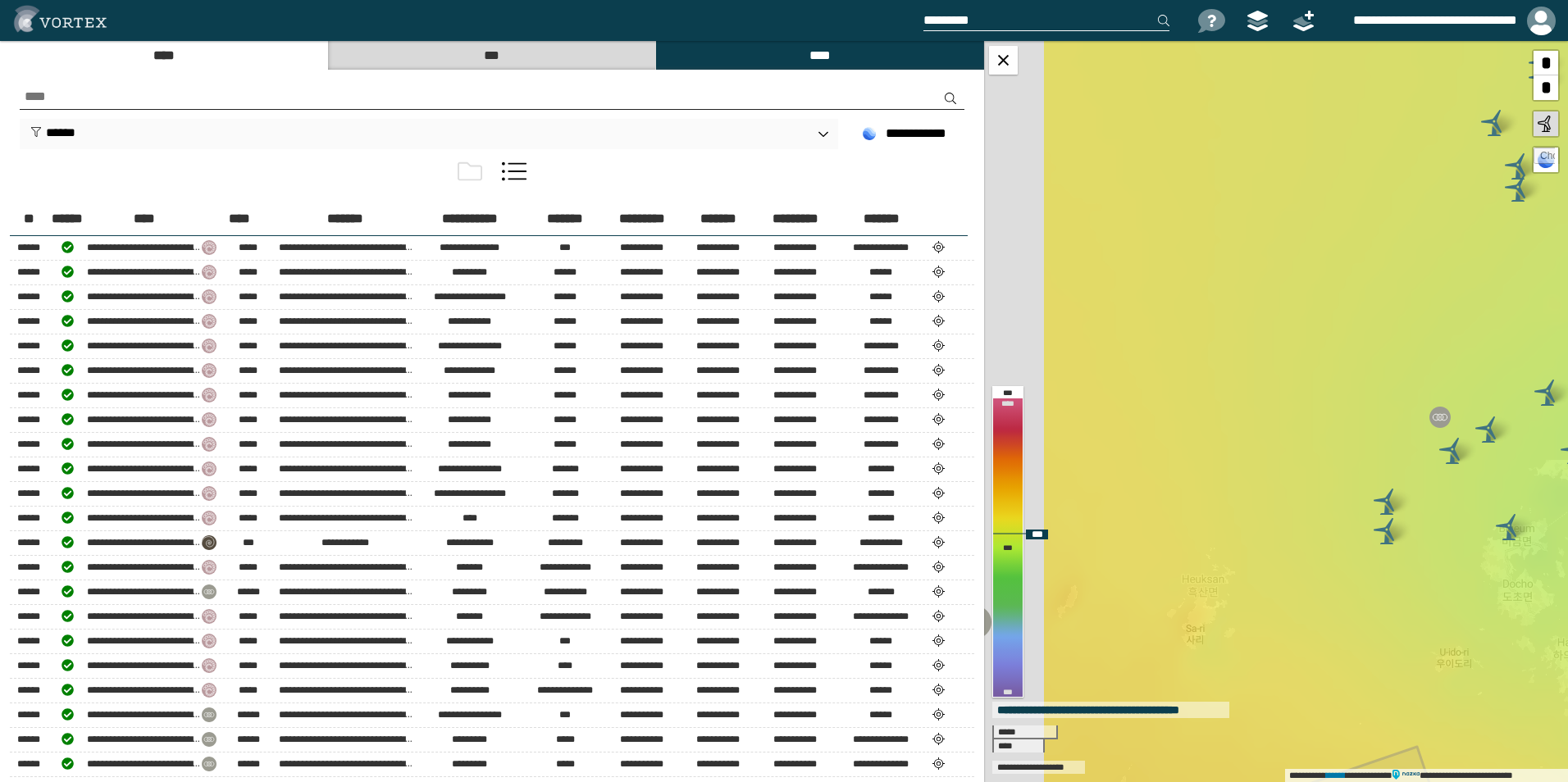 drag, startPoint x: 1206, startPoint y: 545, endPoint x: 1393, endPoint y: 498, distance: 192.81597 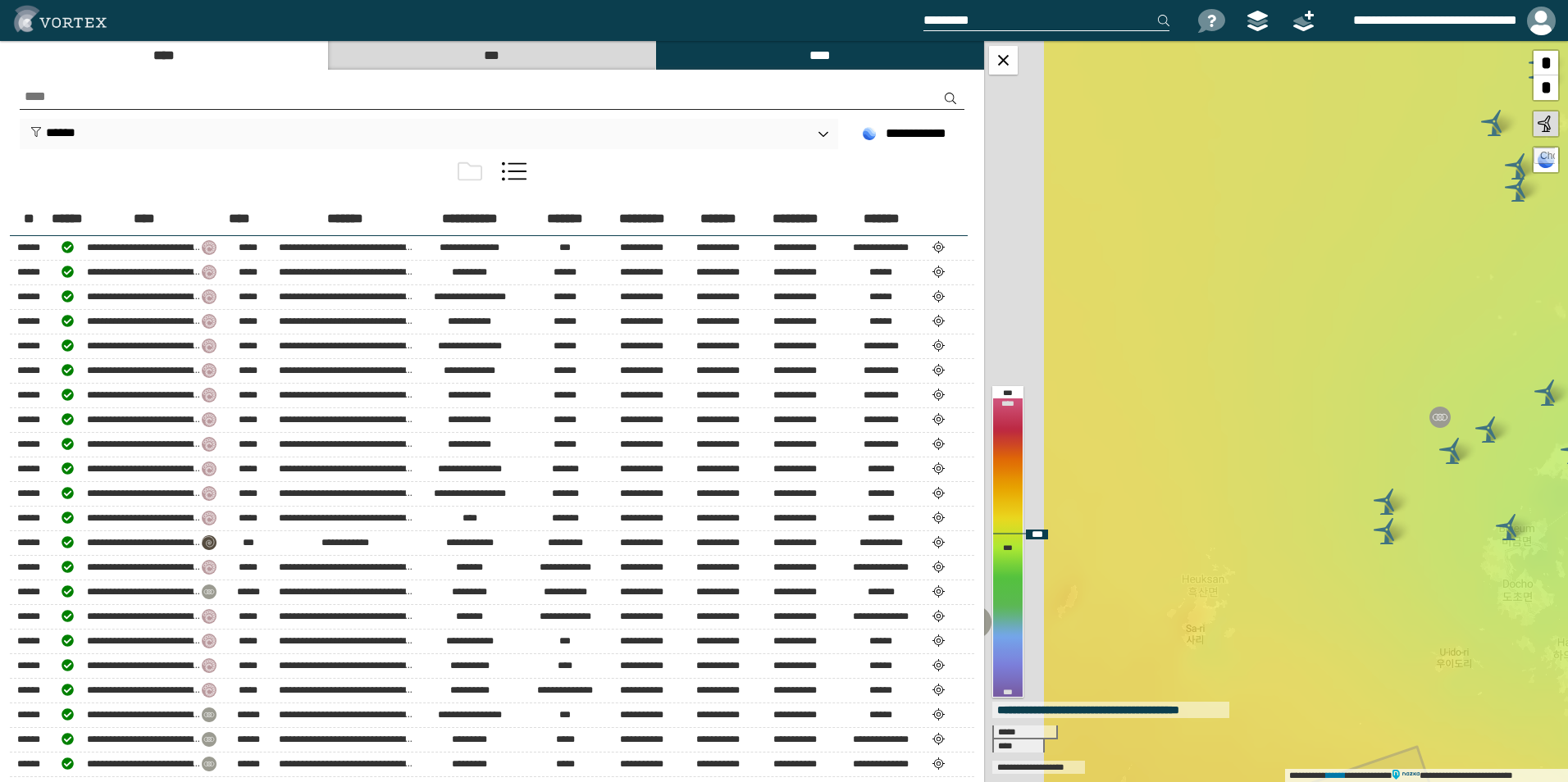click on "**********" at bounding box center [1276, 411] 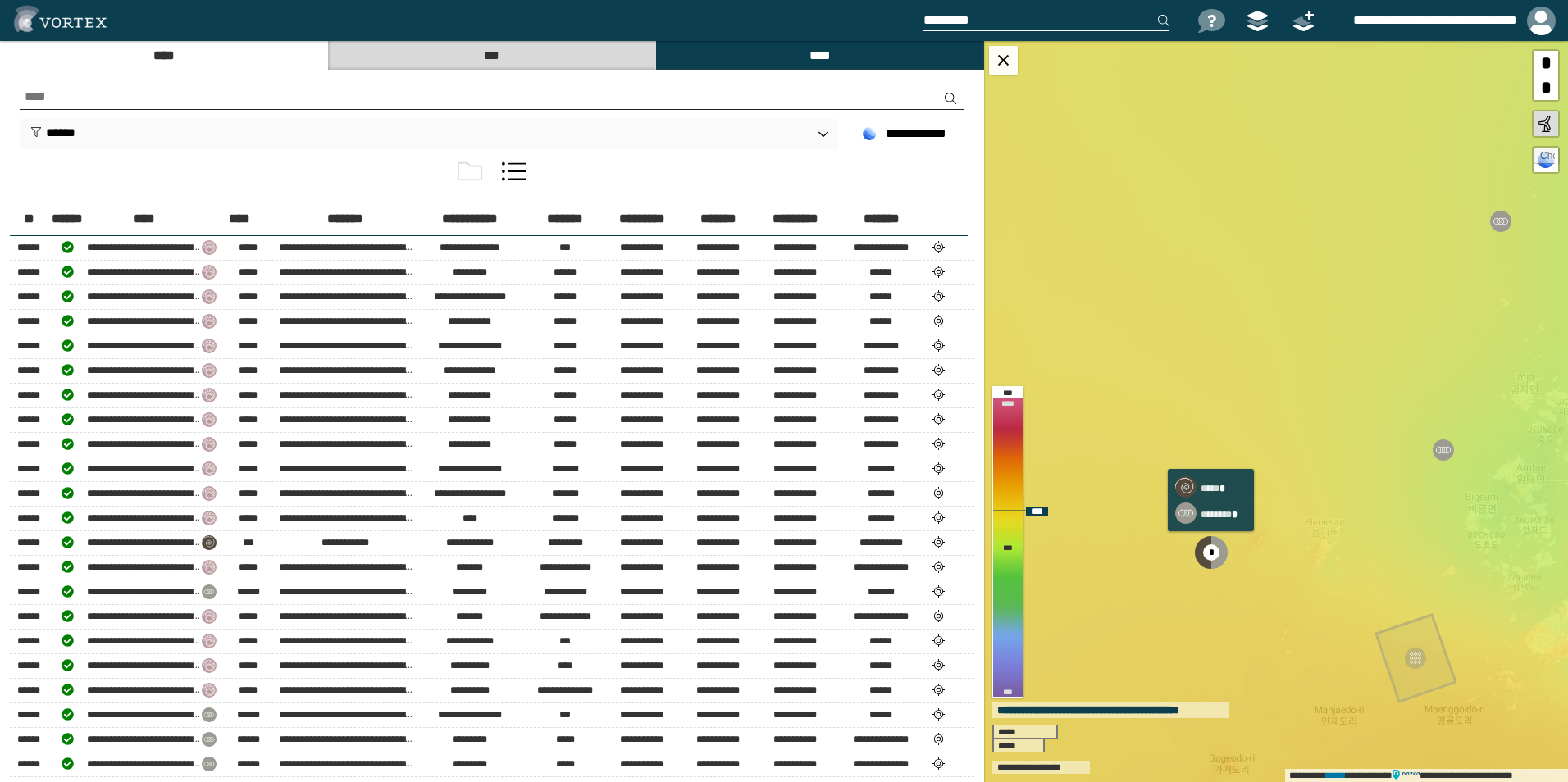 click at bounding box center [1217, 552] 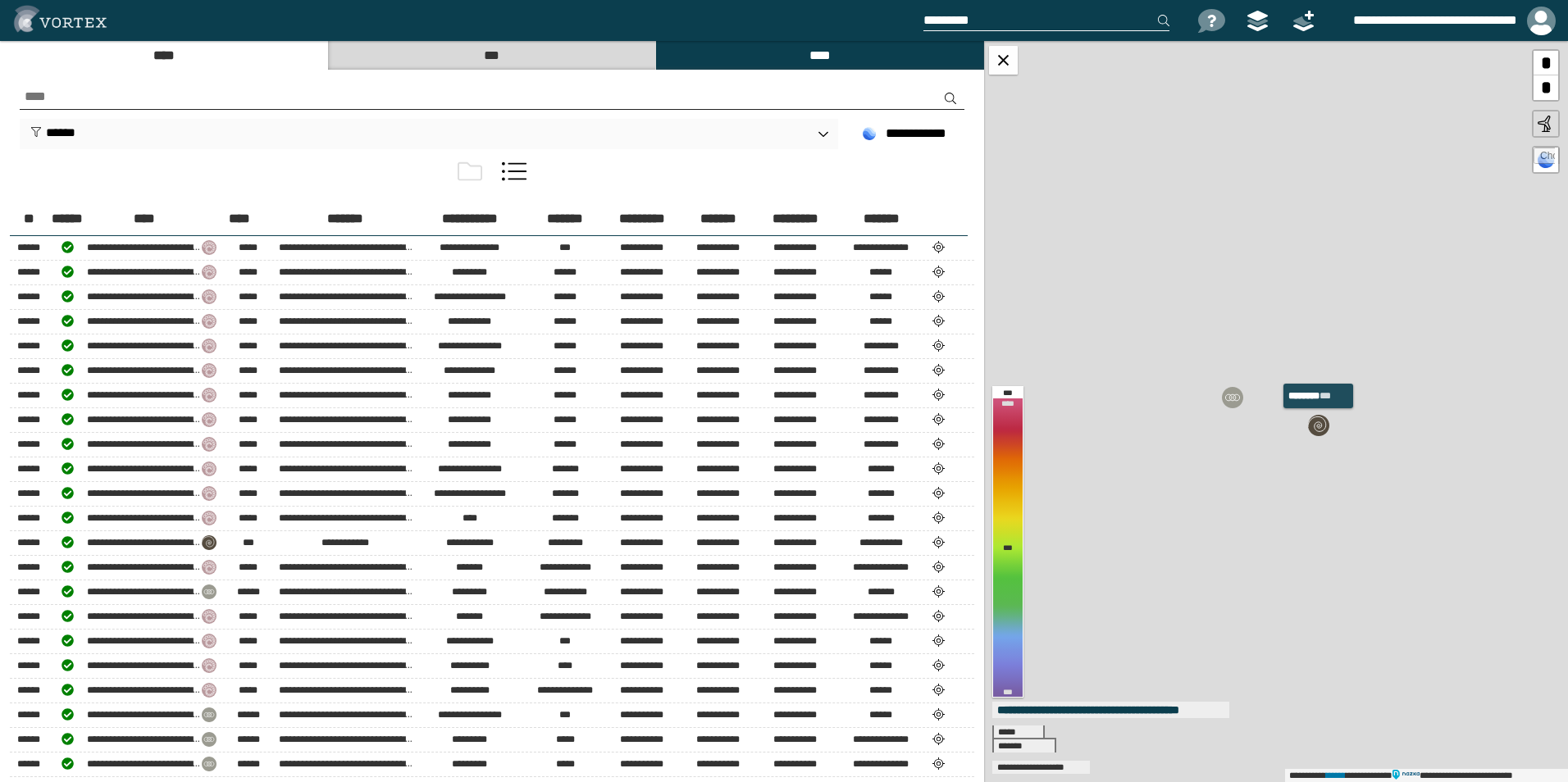 click at bounding box center [1319, 425] 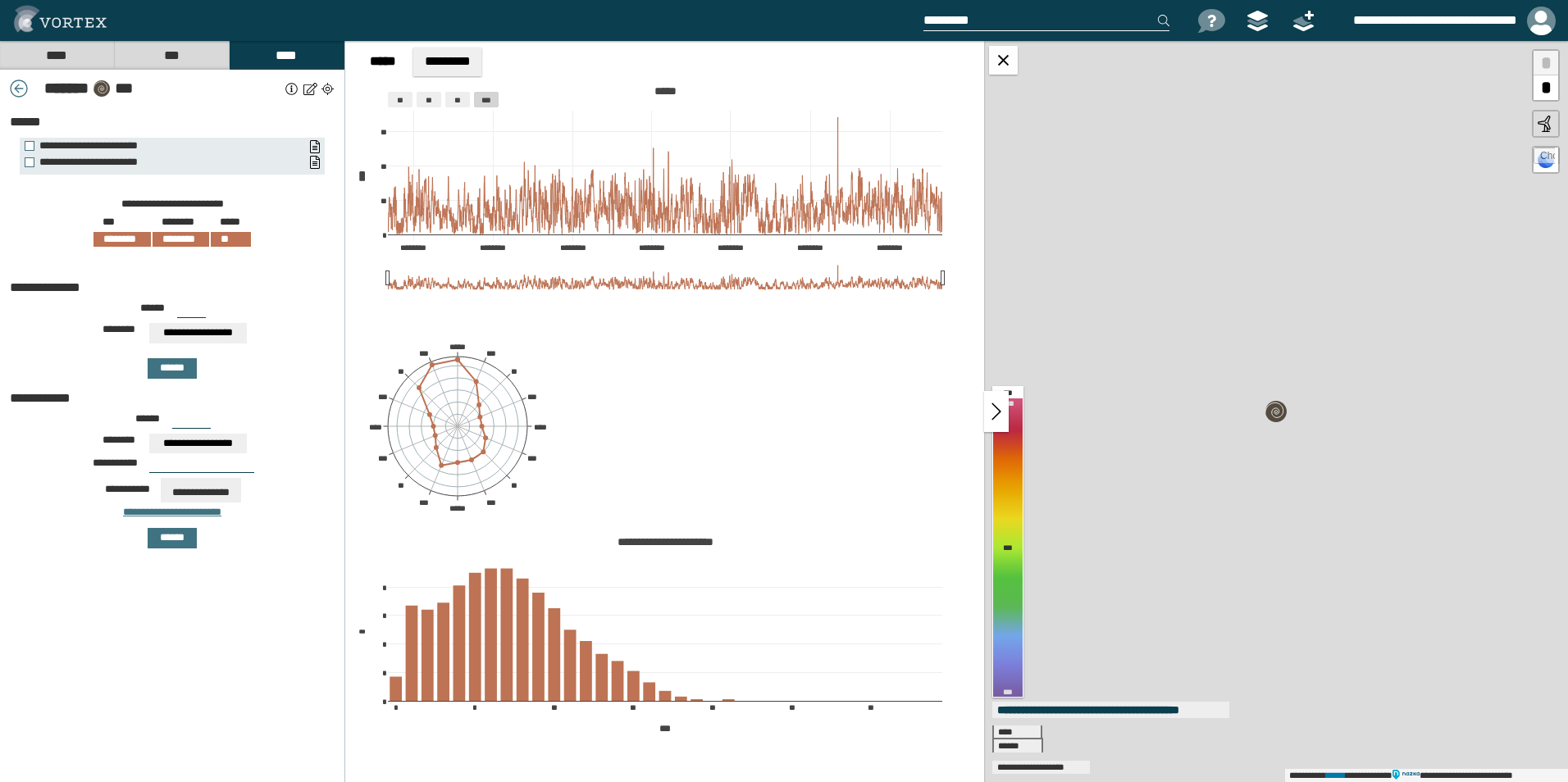 click on "***" at bounding box center (191, 311) 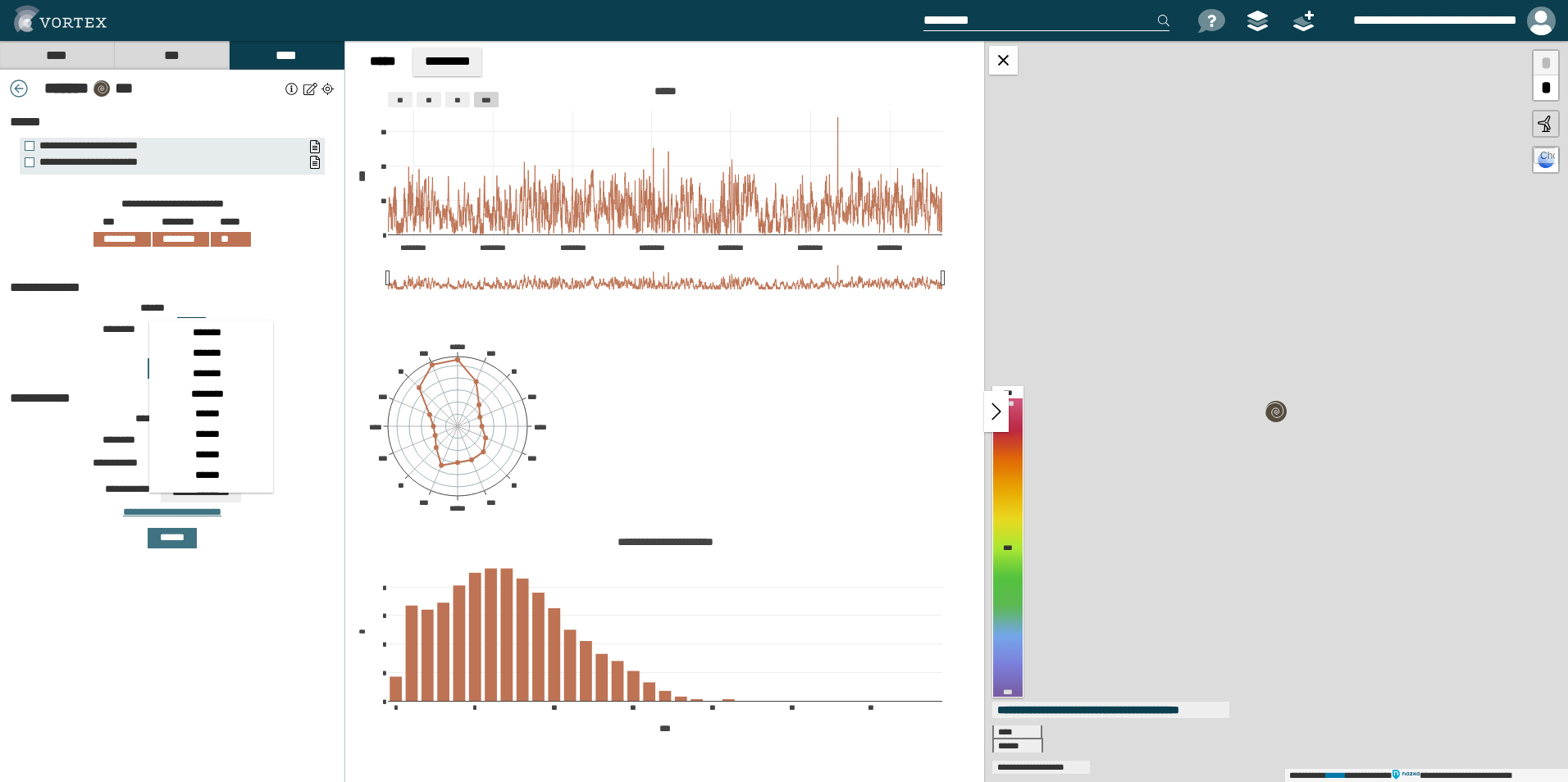 click on "**********" at bounding box center (172, 201) 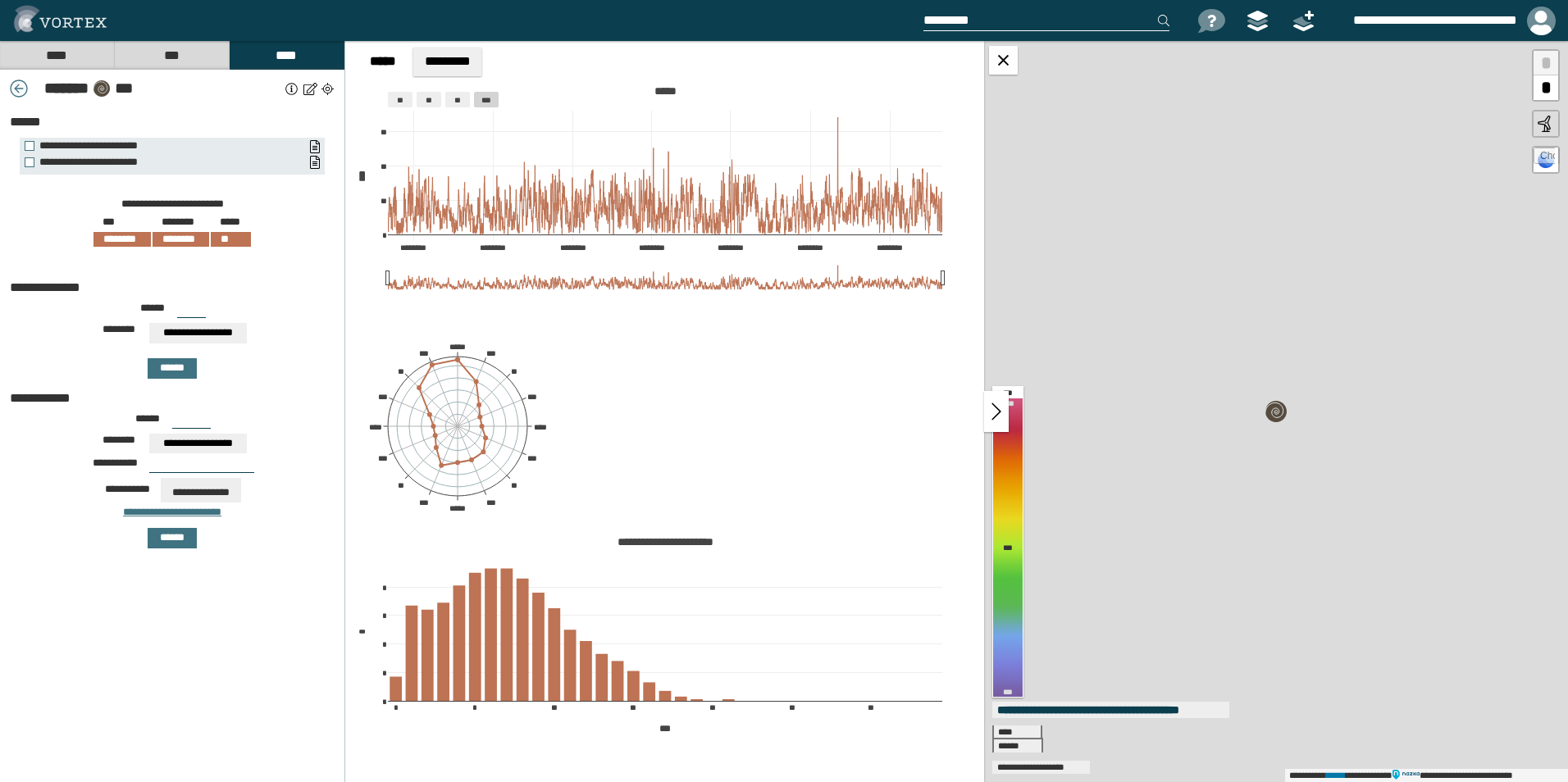 click at bounding box center [19, 89] 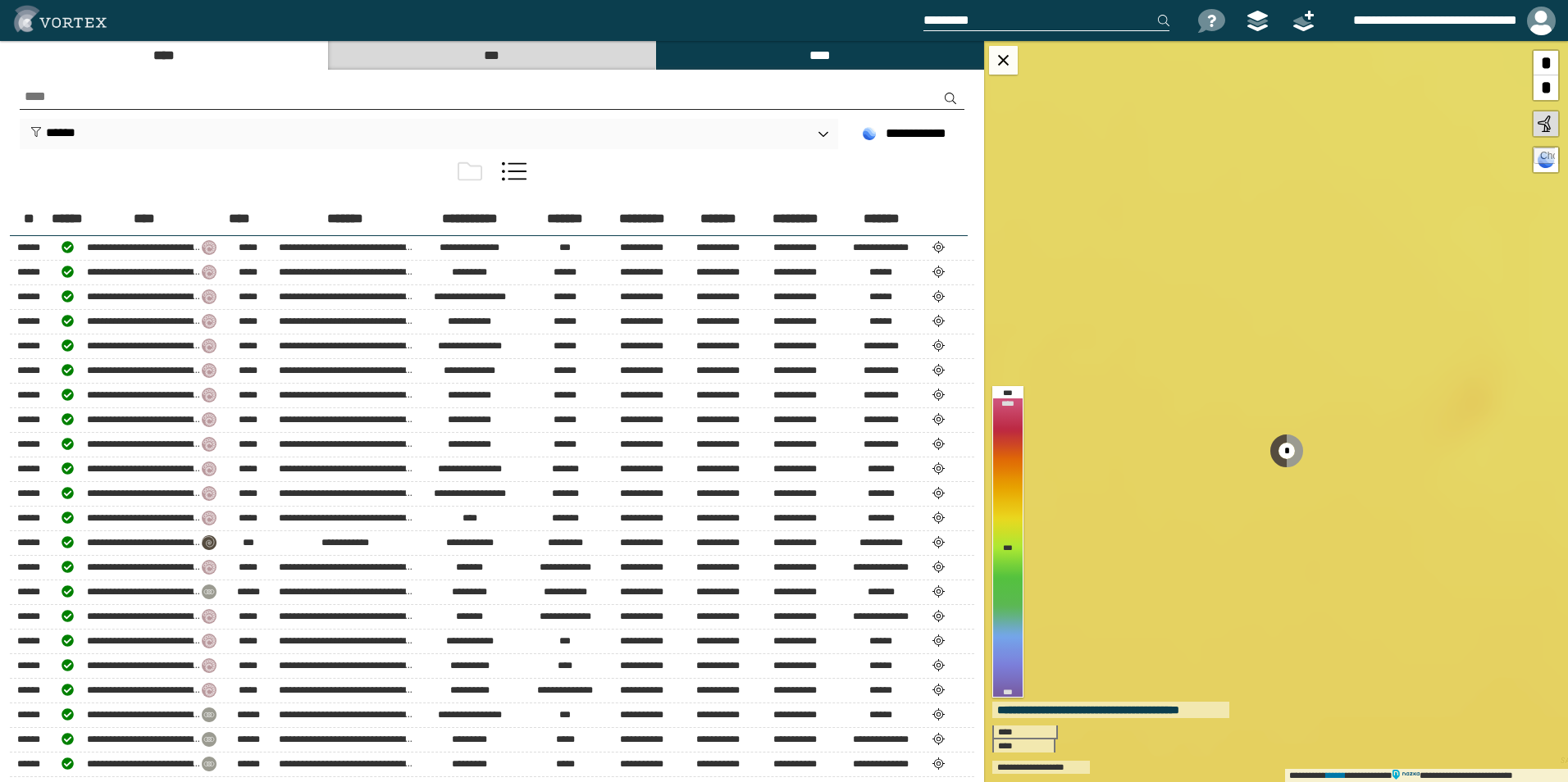 click on "***" at bounding box center (491, 55) 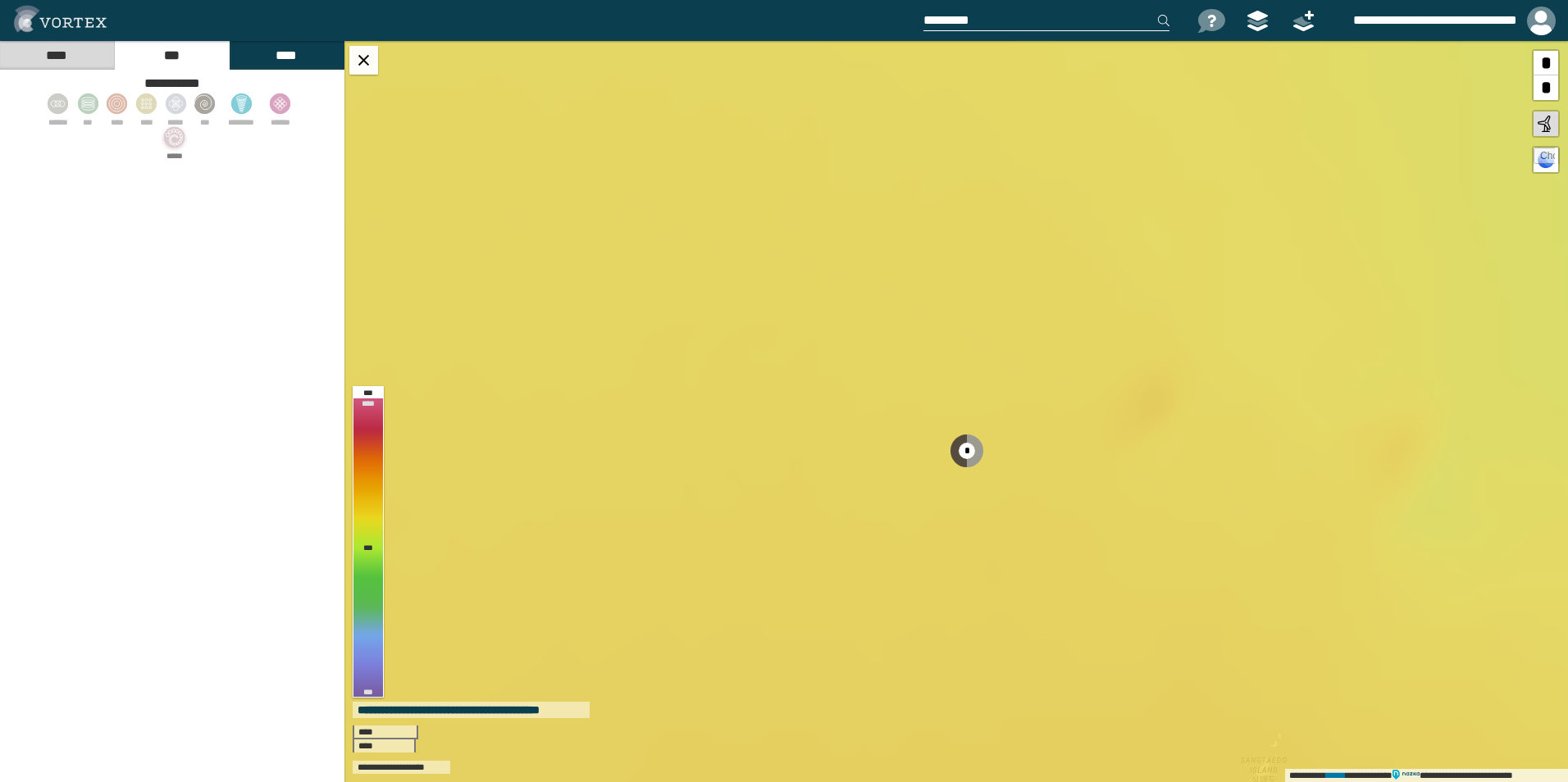 click at bounding box center [175, 137] 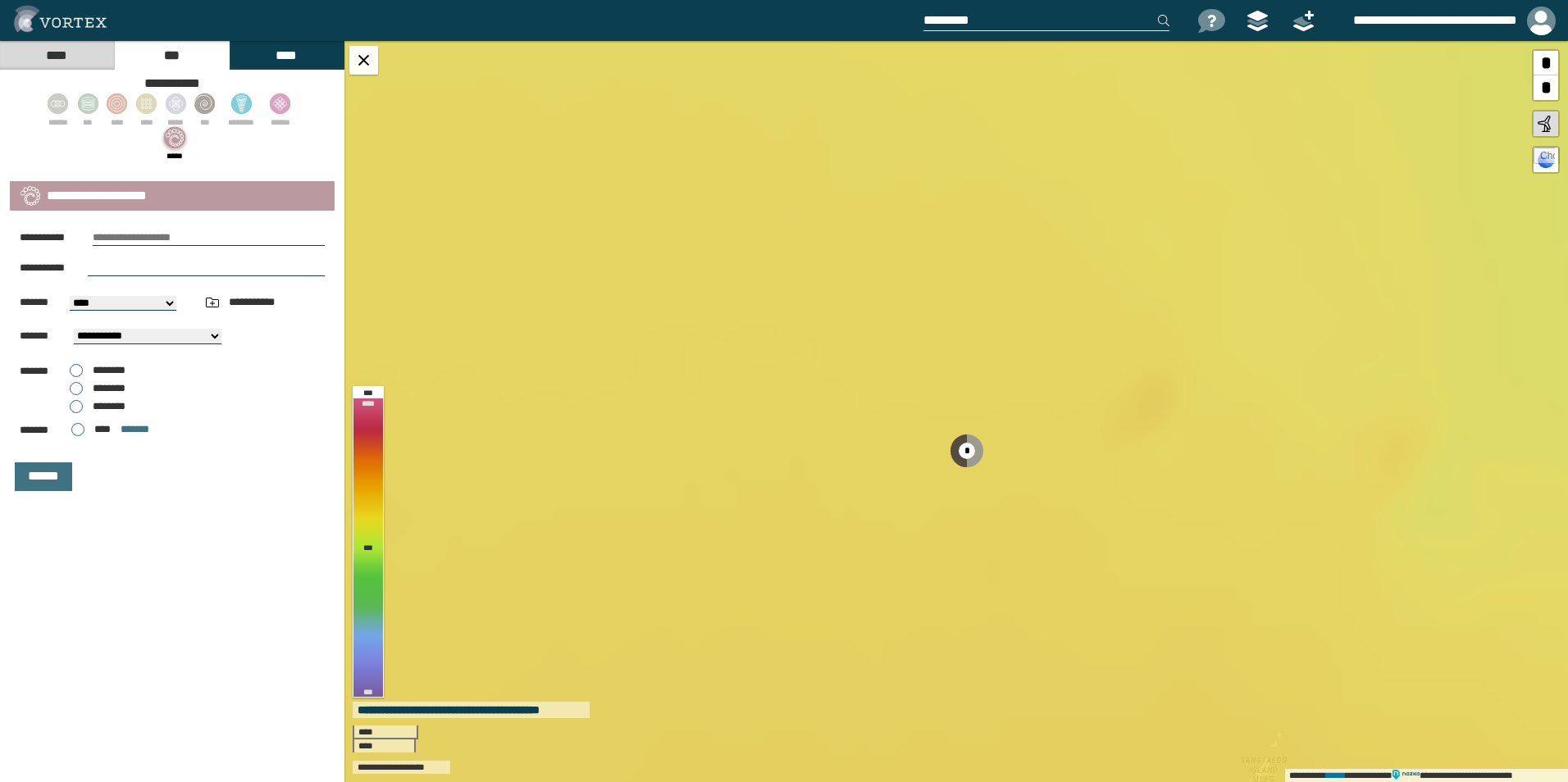 click at bounding box center (208, 238) 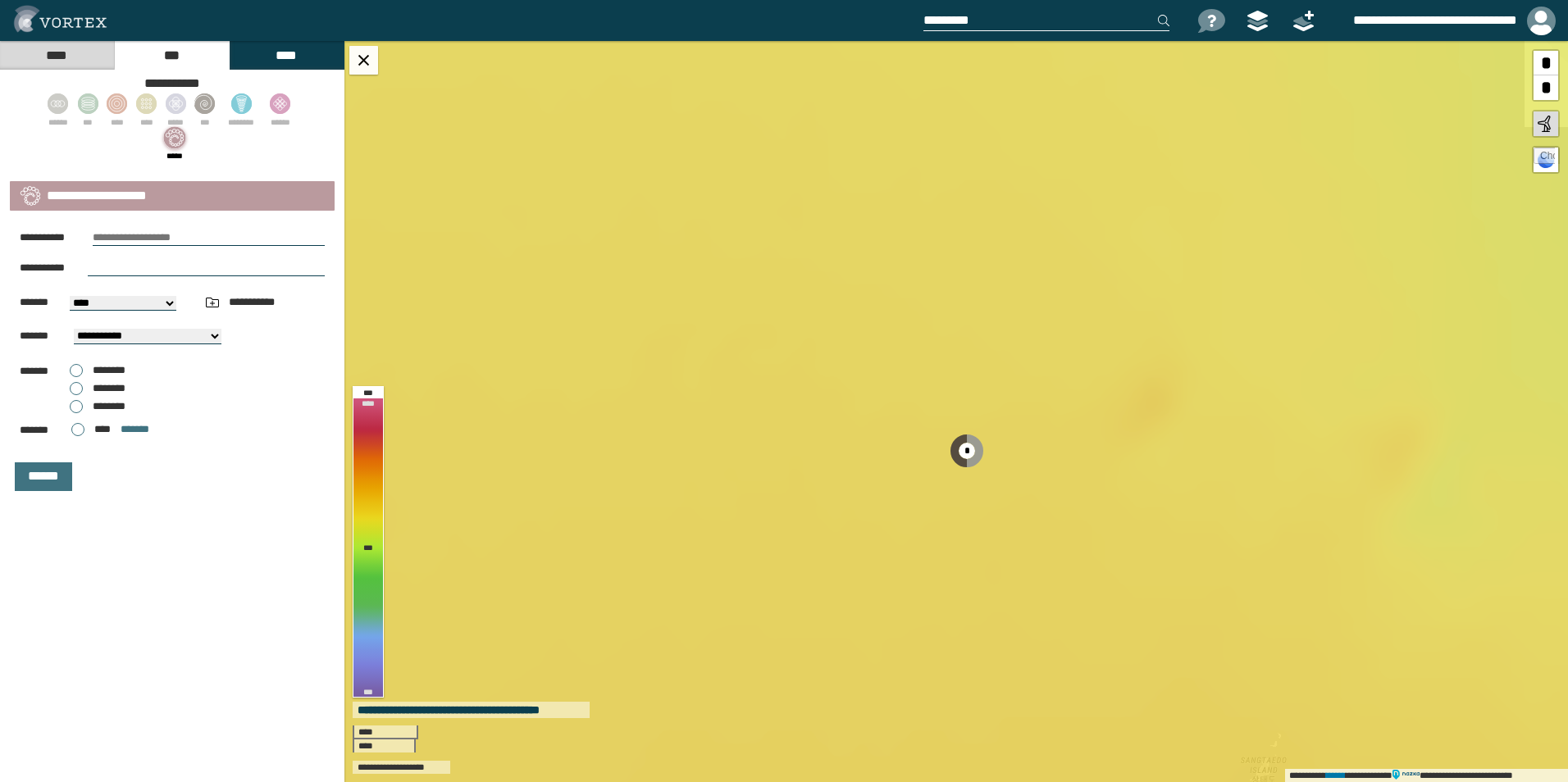 click on "**********" at bounding box center (172, 361) 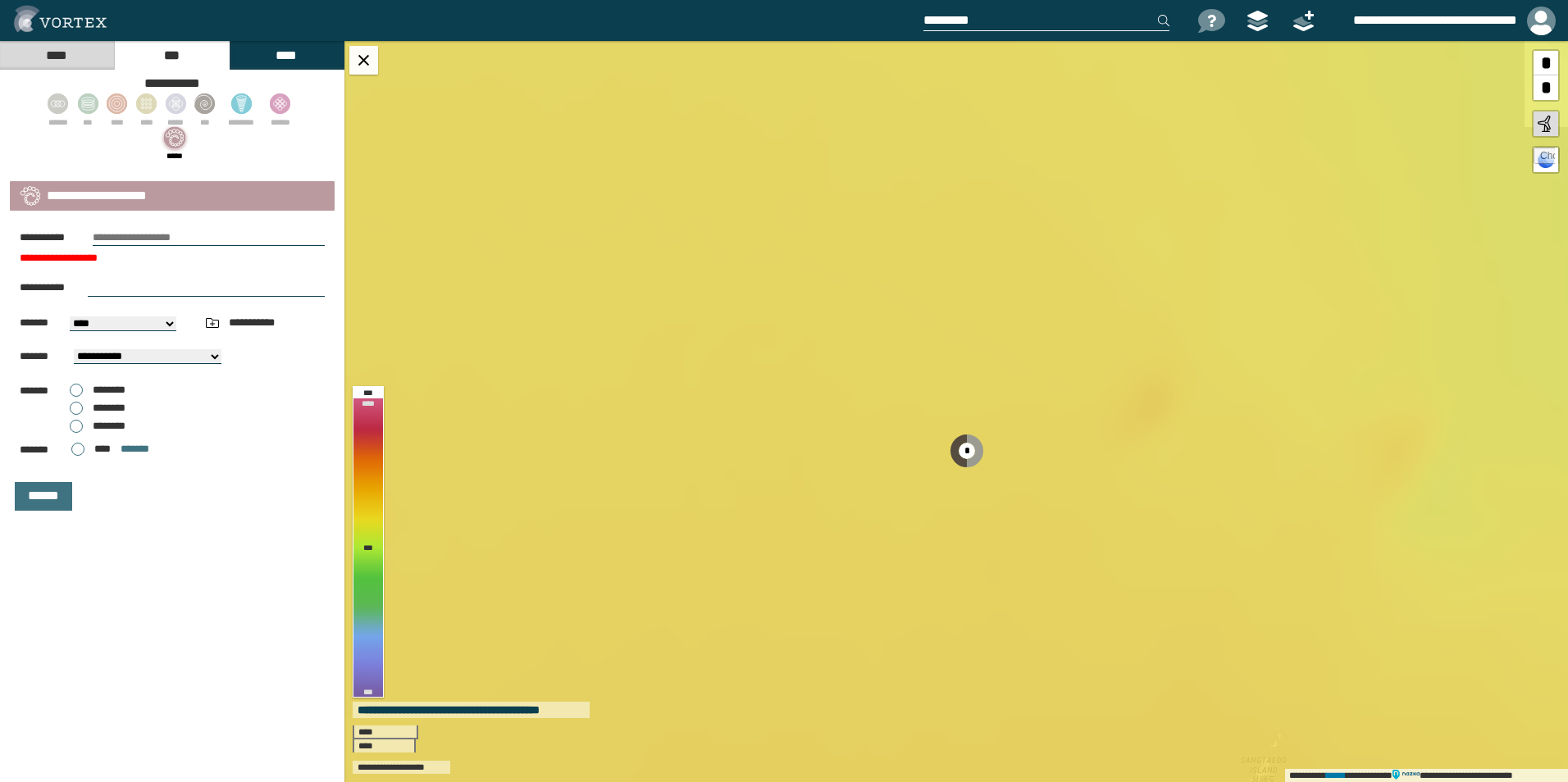 click on "**********" at bounding box center [123, 324] 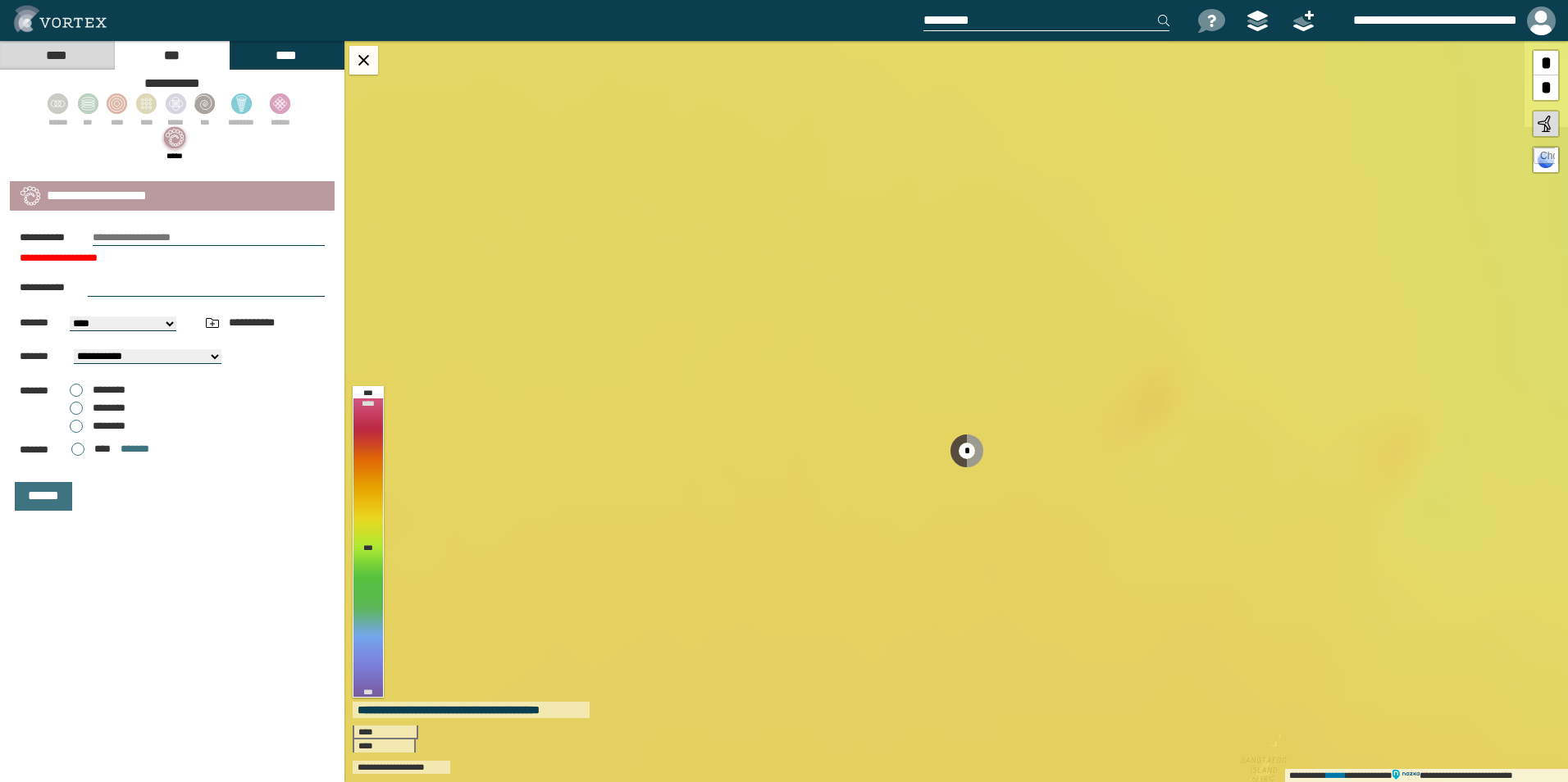 select on "*****" 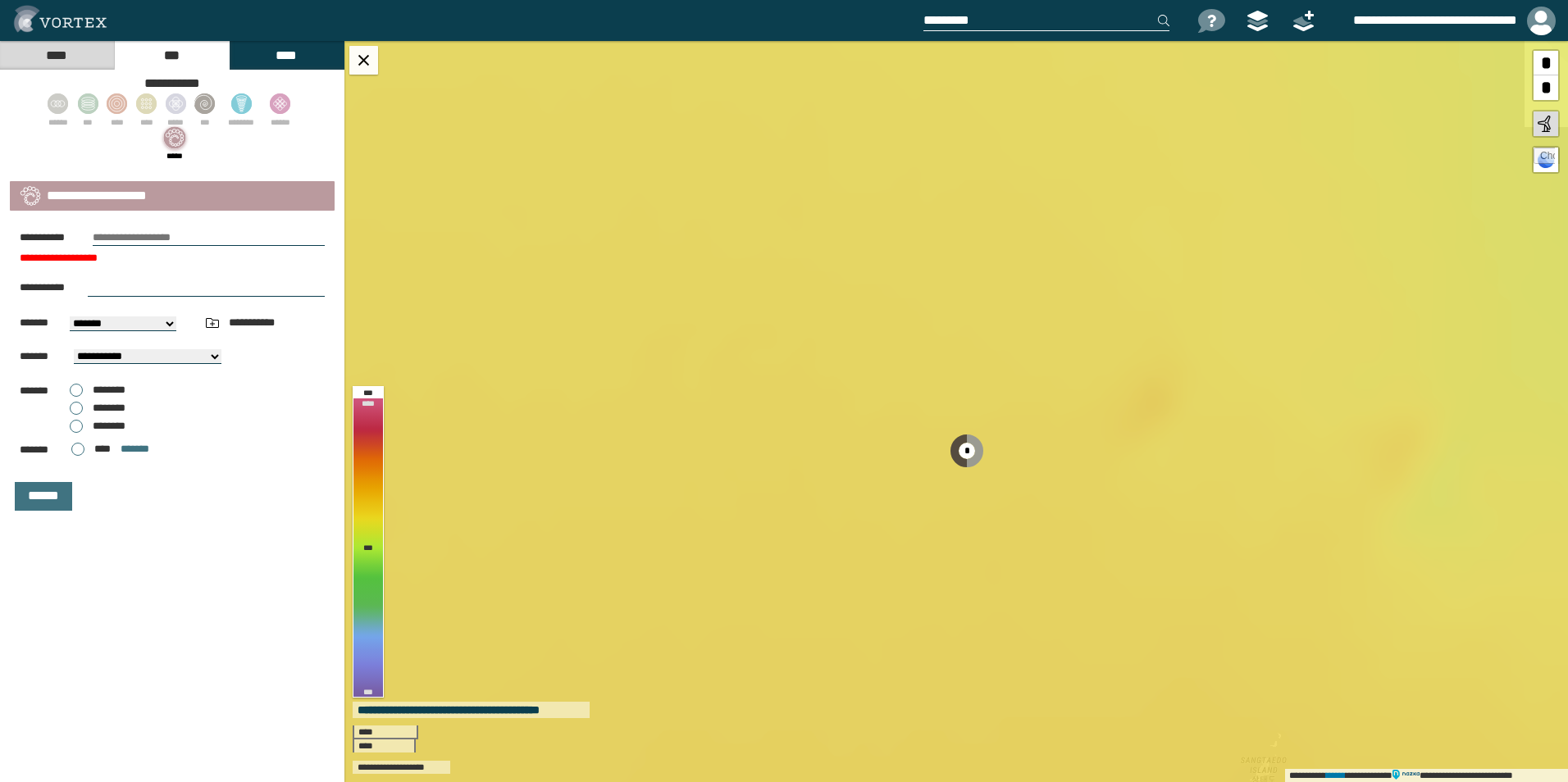 click on "**********" at bounding box center (123, 324) 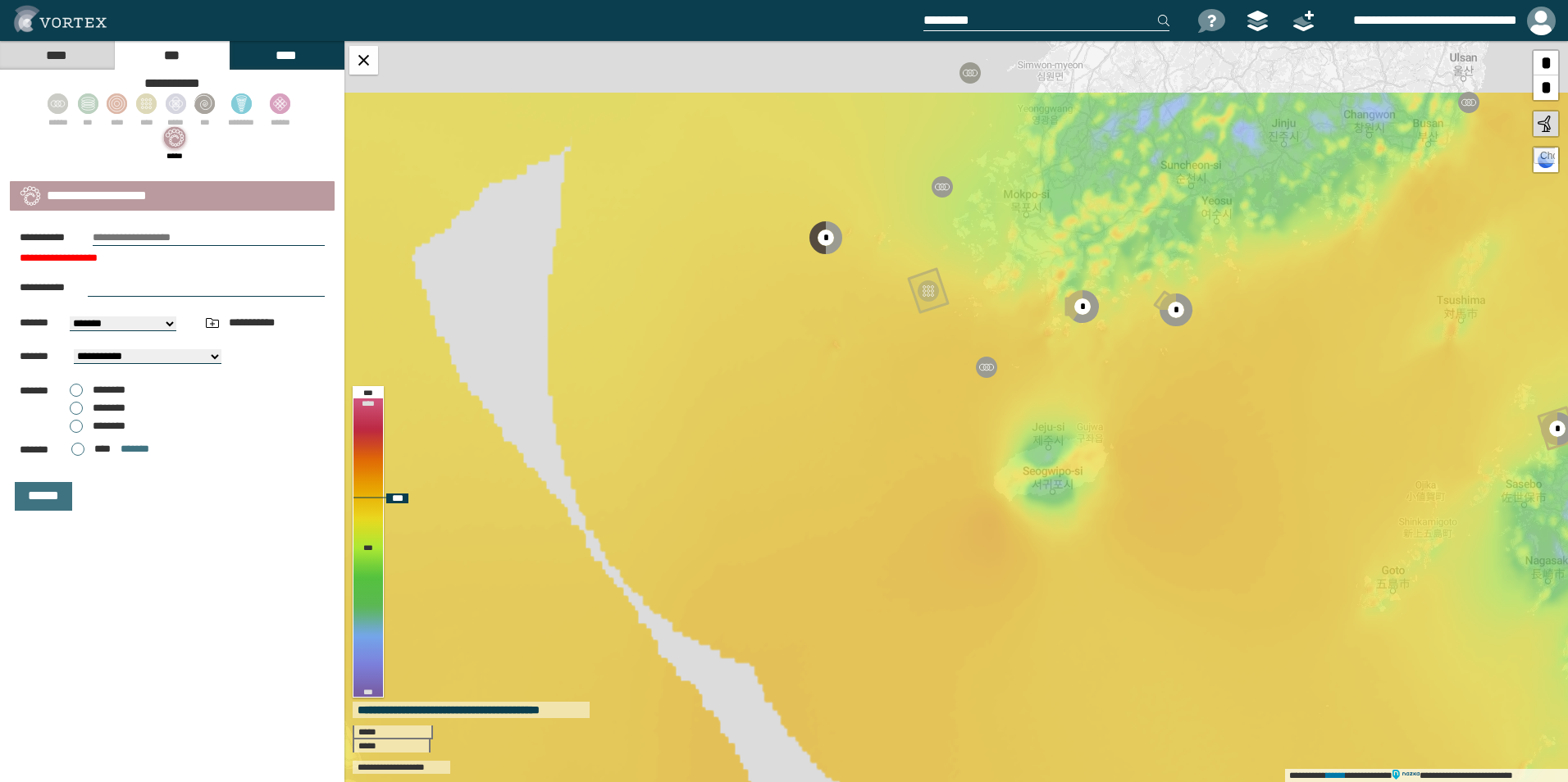 drag, startPoint x: 909, startPoint y: 247, endPoint x: 877, endPoint y: 224, distance: 39.408121 